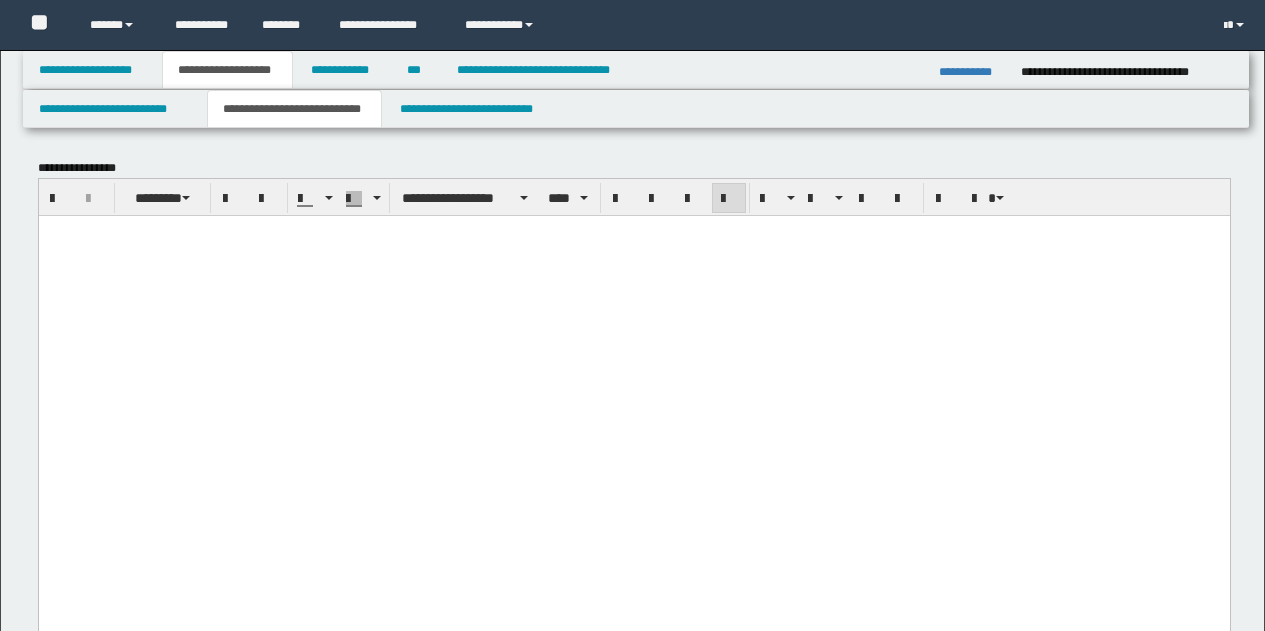 scroll, scrollTop: 2781, scrollLeft: 0, axis: vertical 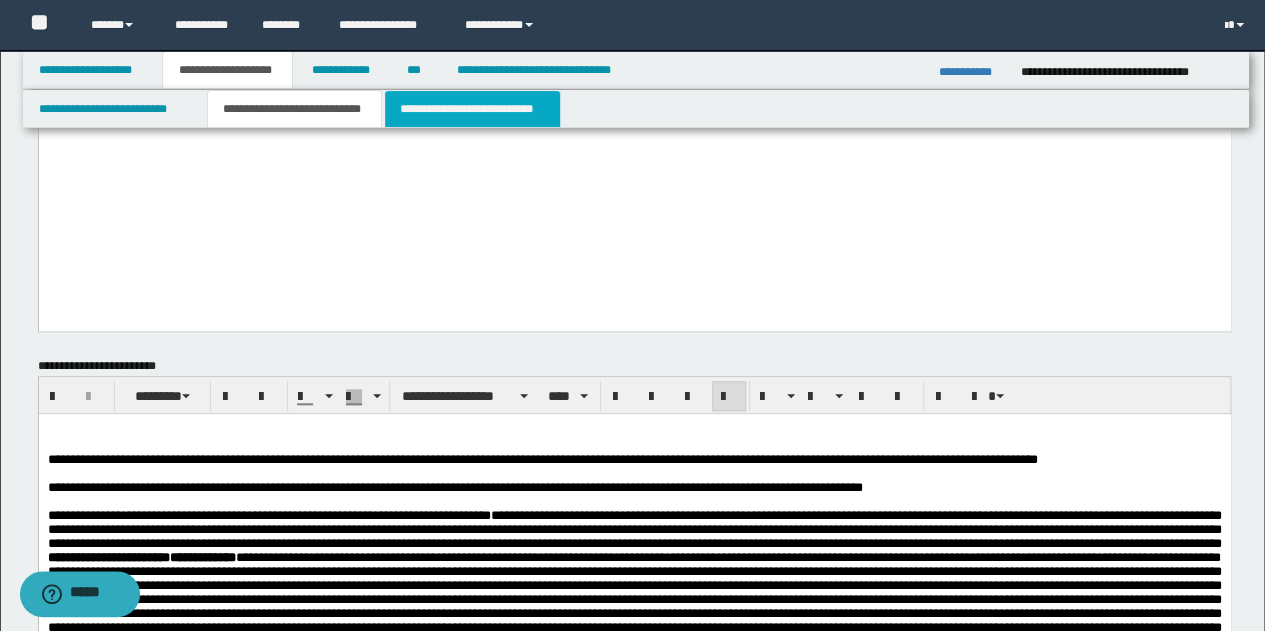 click on "**********" at bounding box center (472, 109) 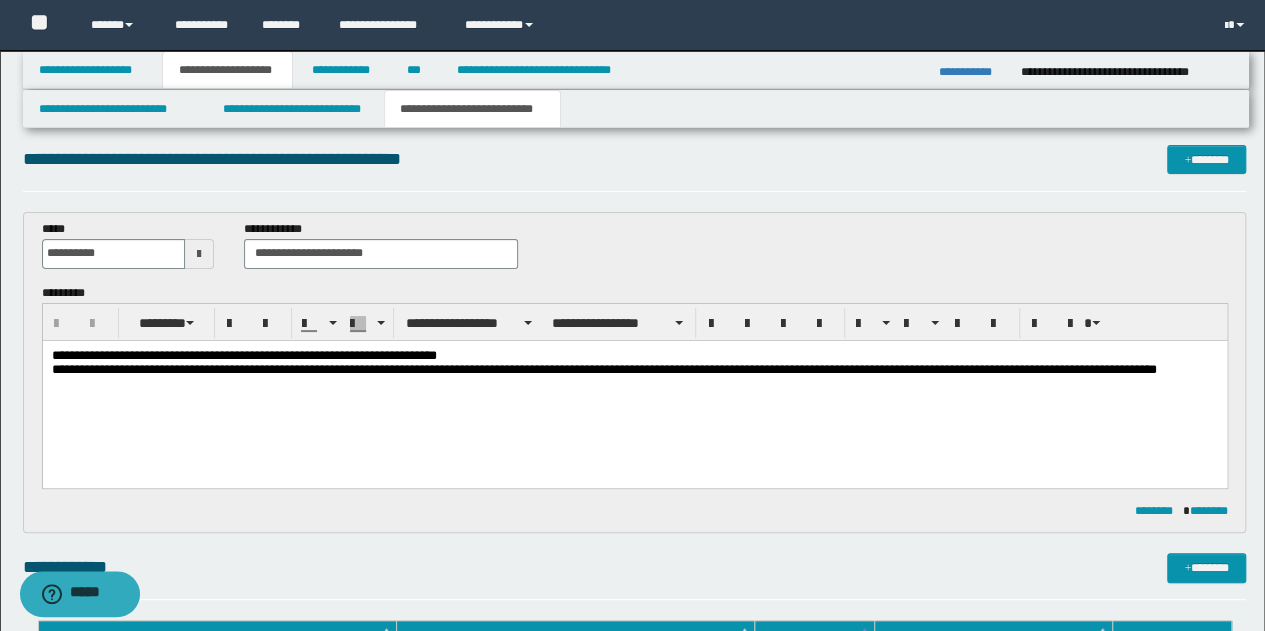 scroll, scrollTop: 0, scrollLeft: 0, axis: both 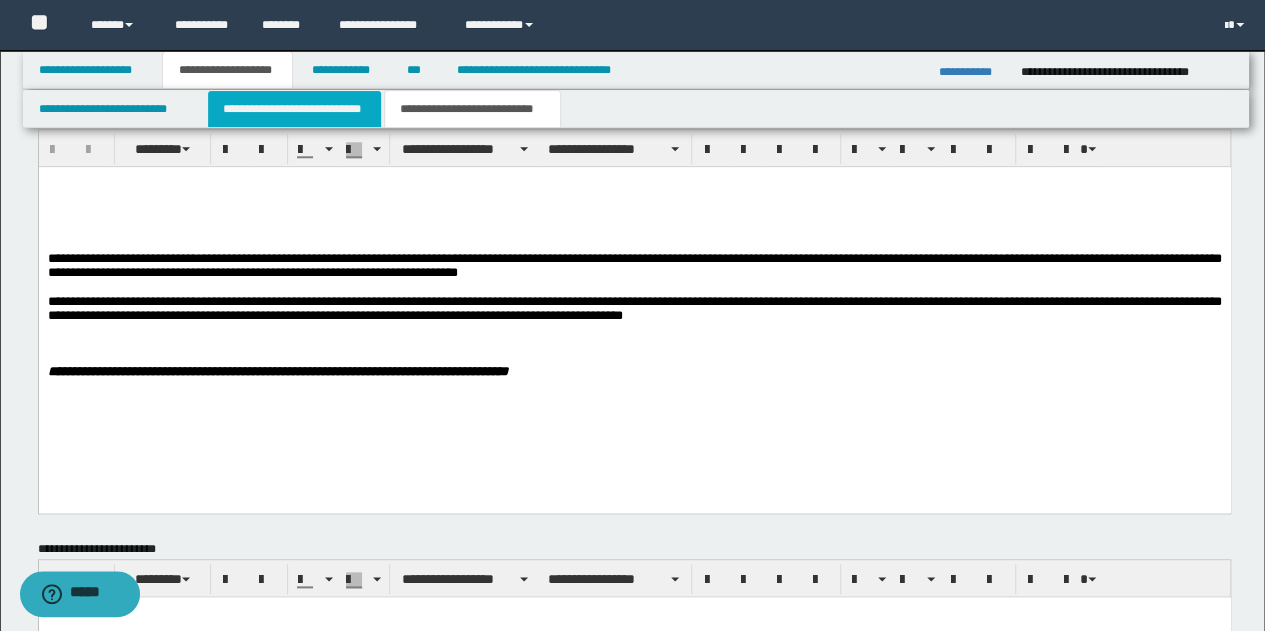 click on "**********" at bounding box center [294, 109] 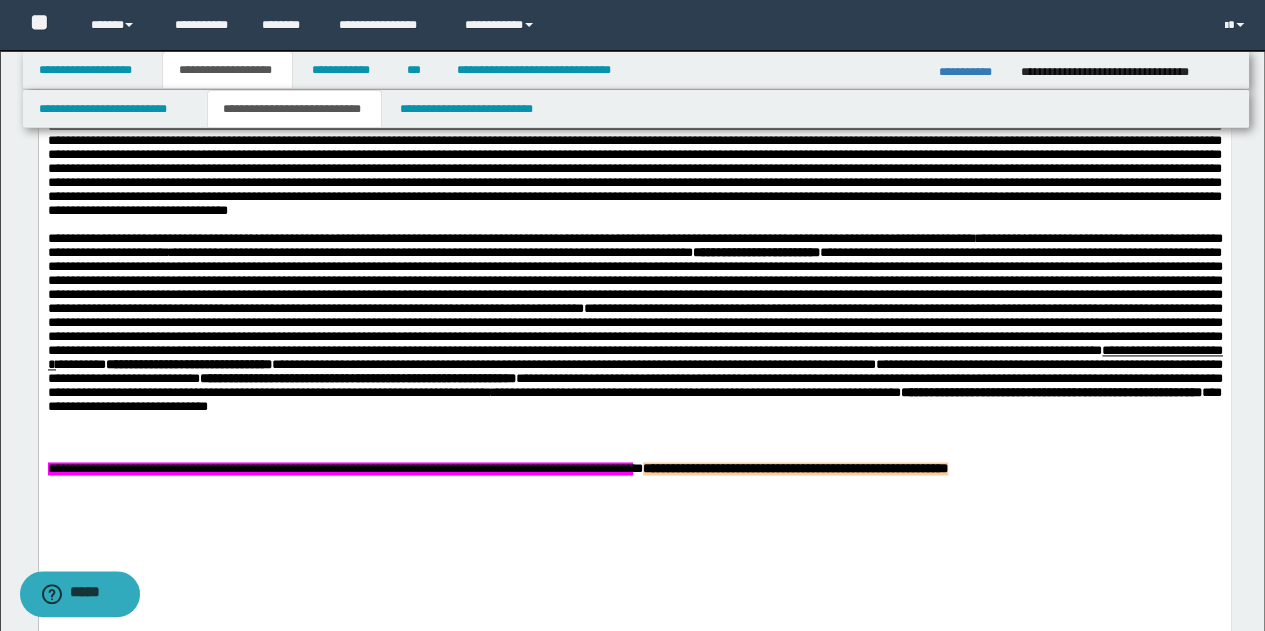 scroll, scrollTop: 1300, scrollLeft: 0, axis: vertical 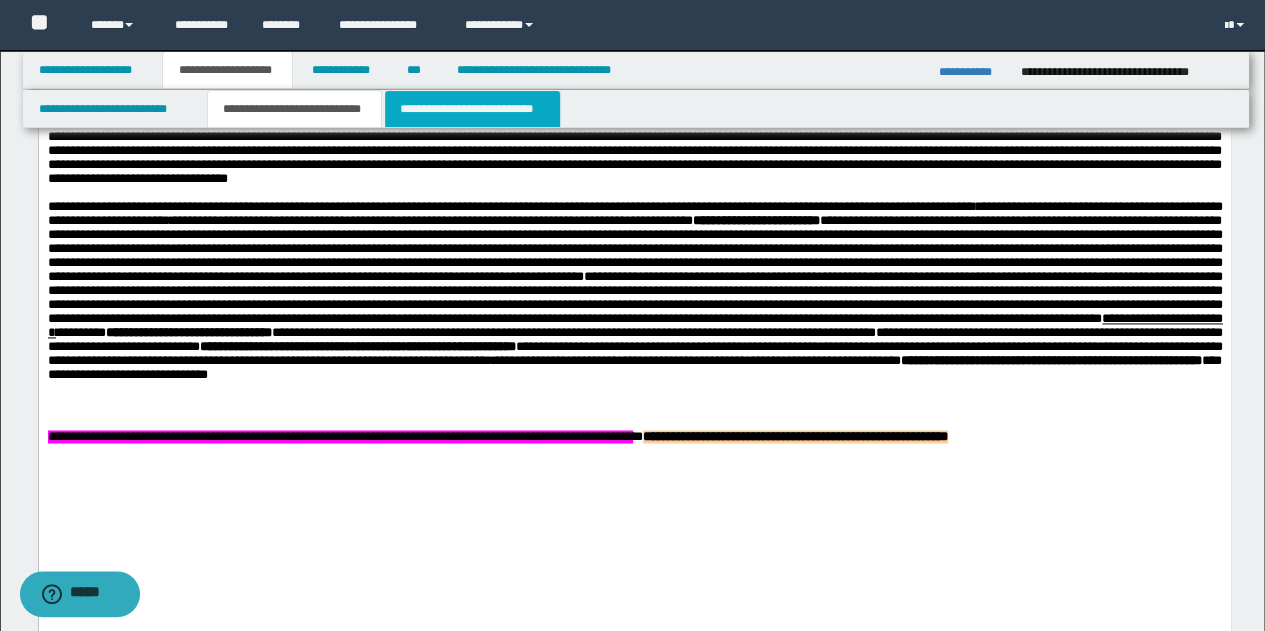 click on "**********" at bounding box center (472, 109) 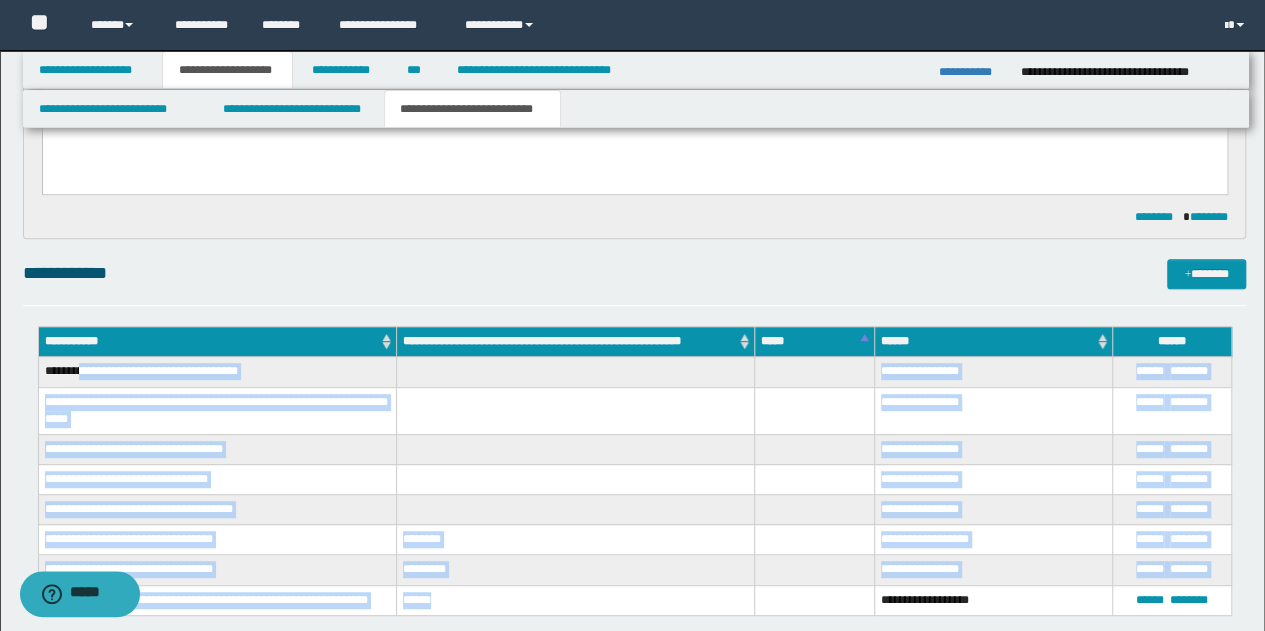 scroll, scrollTop: 81, scrollLeft: 0, axis: vertical 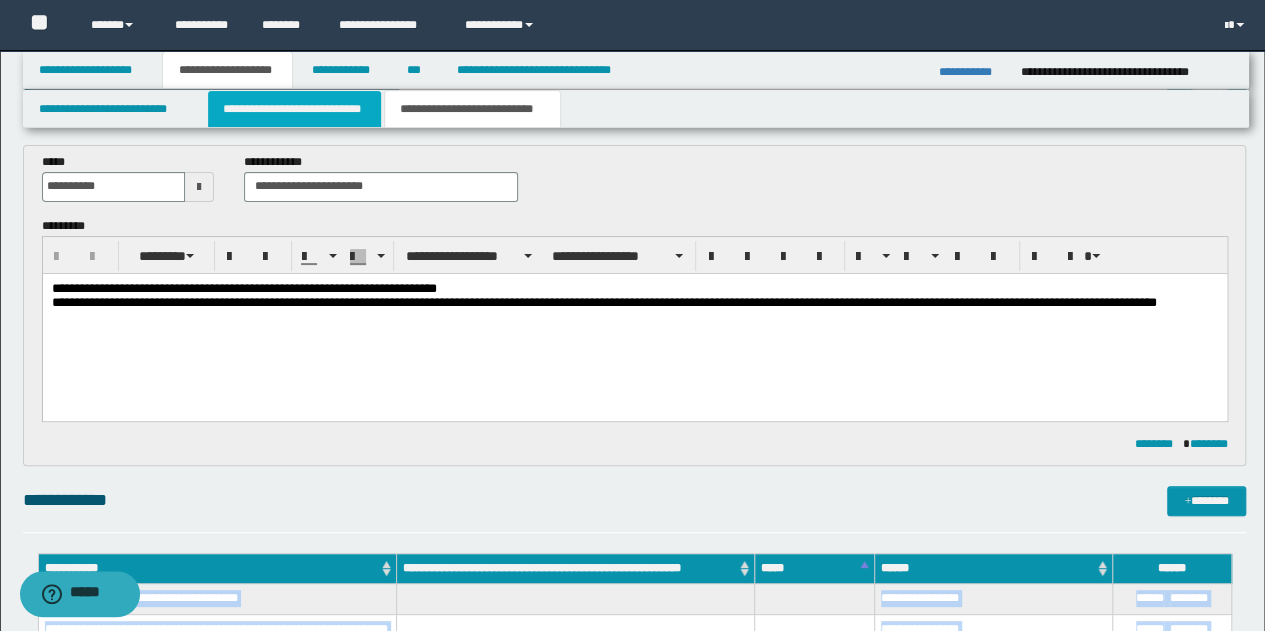 click on "**********" at bounding box center (294, 109) 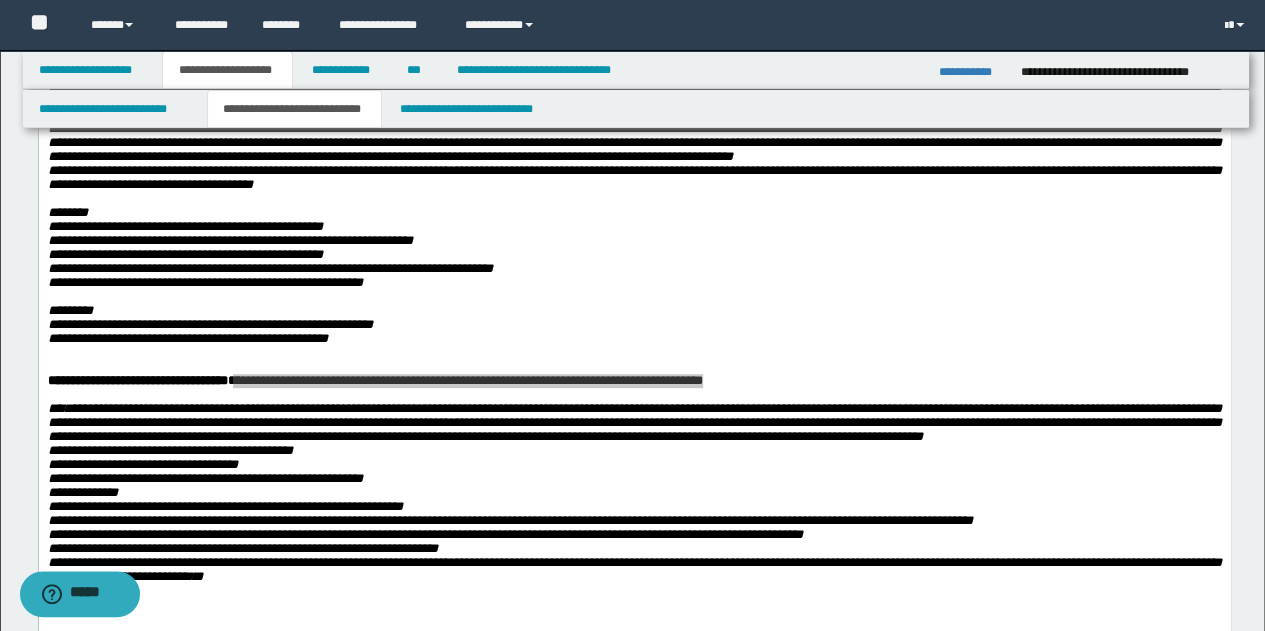 scroll, scrollTop: 300, scrollLeft: 0, axis: vertical 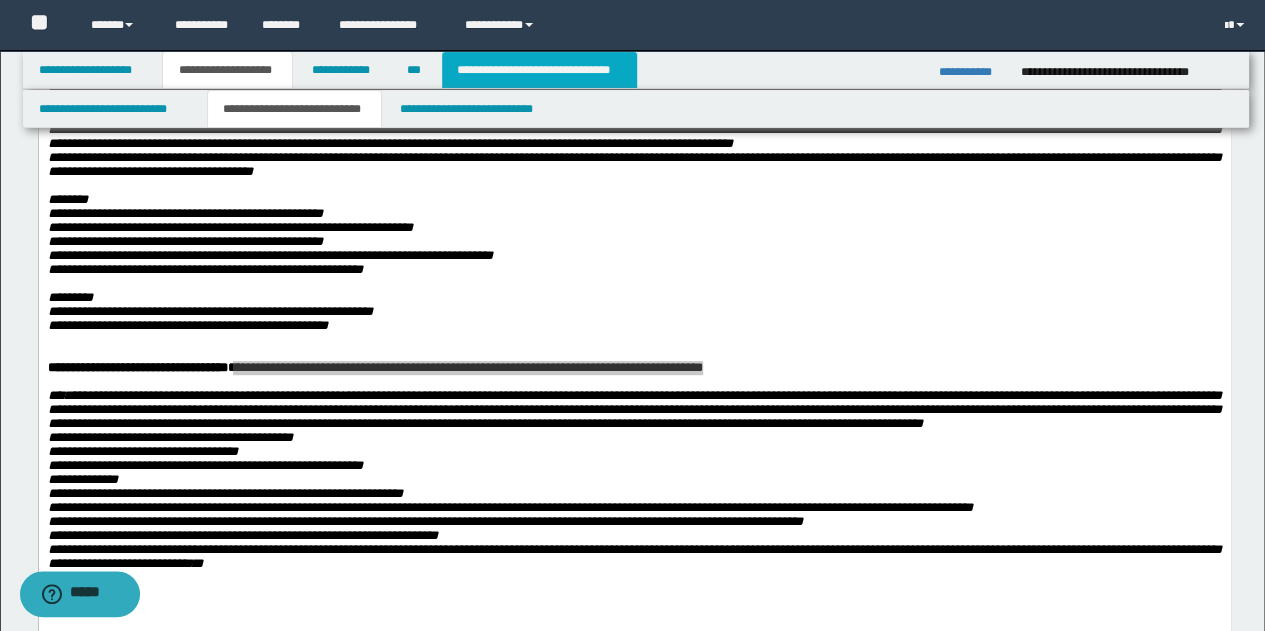 click on "**********" at bounding box center [539, 70] 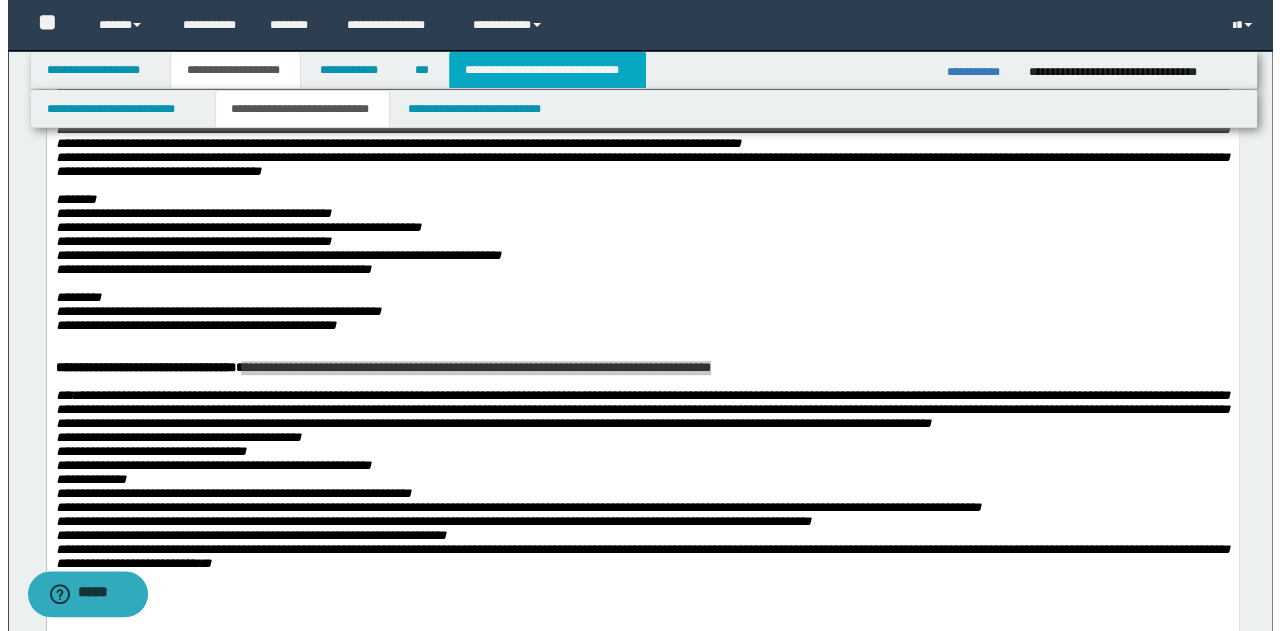 scroll, scrollTop: 0, scrollLeft: 0, axis: both 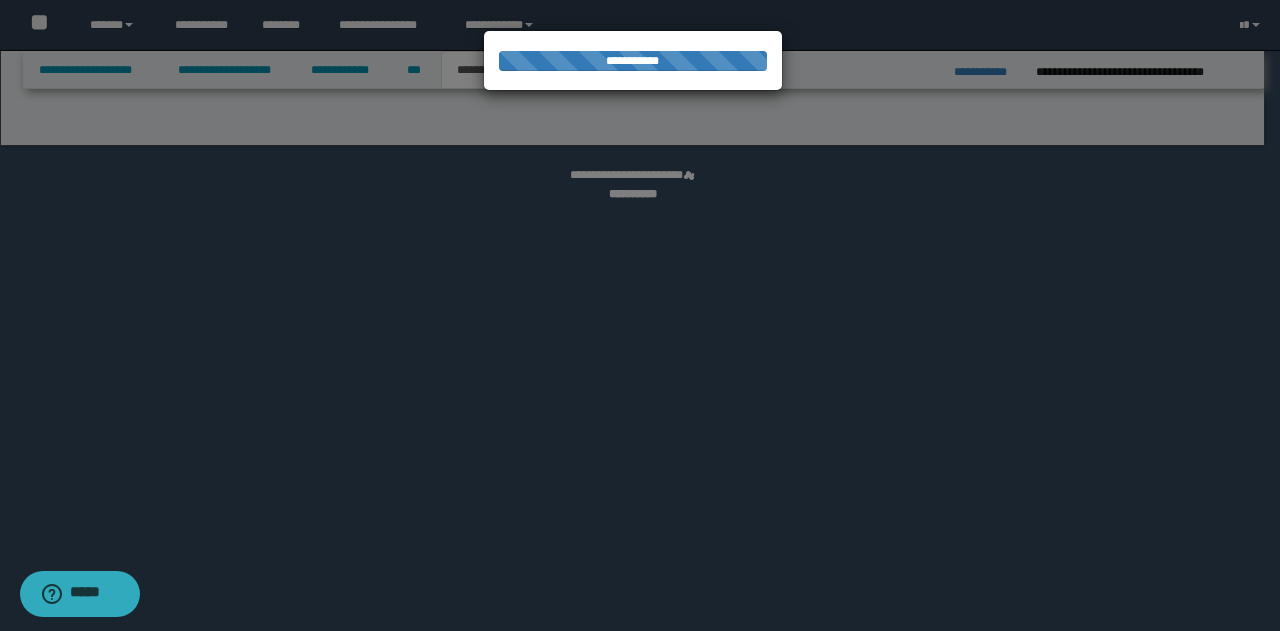 select on "*" 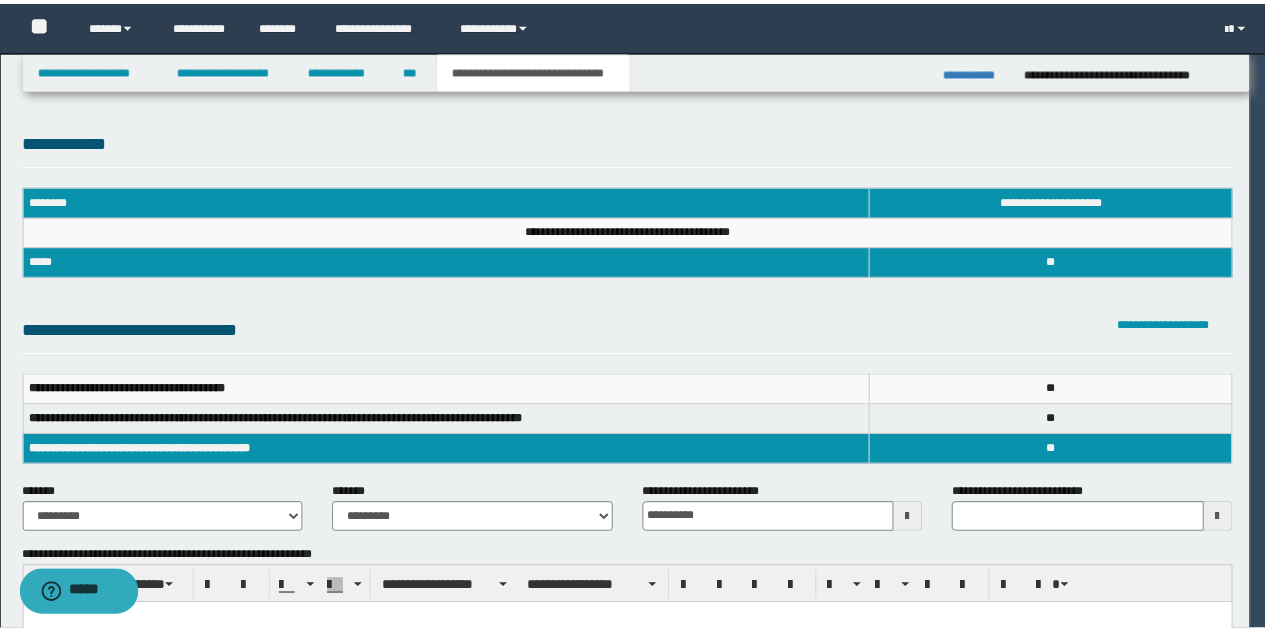 scroll, scrollTop: 0, scrollLeft: 0, axis: both 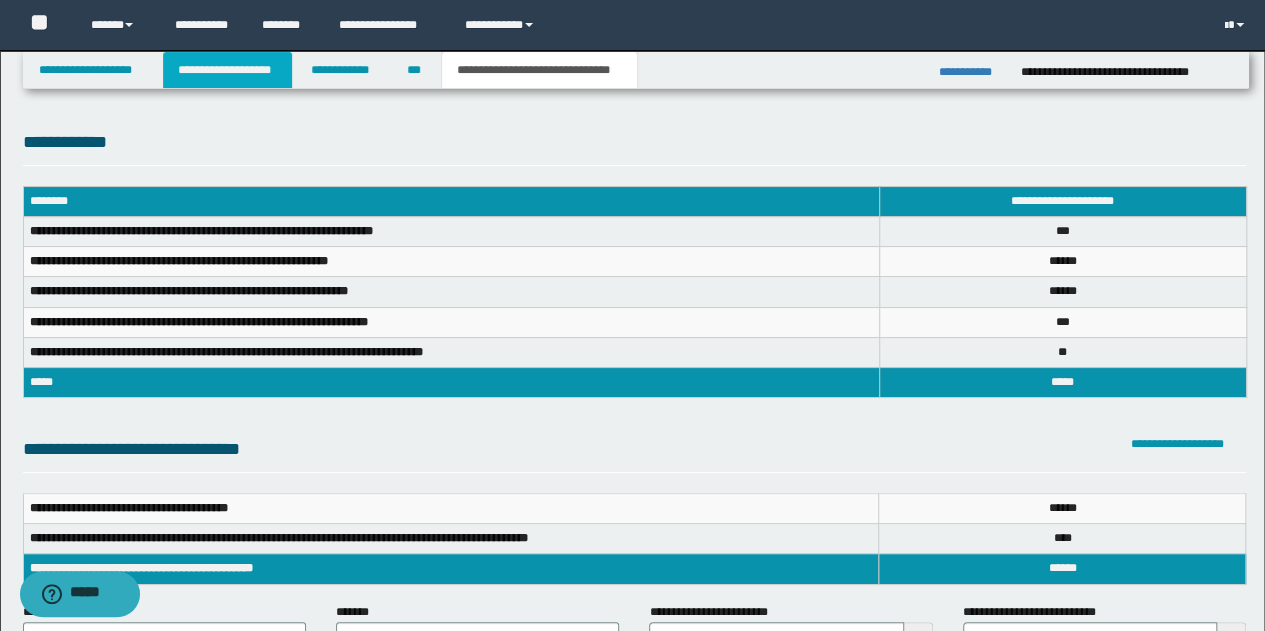 click on "**********" at bounding box center (227, 70) 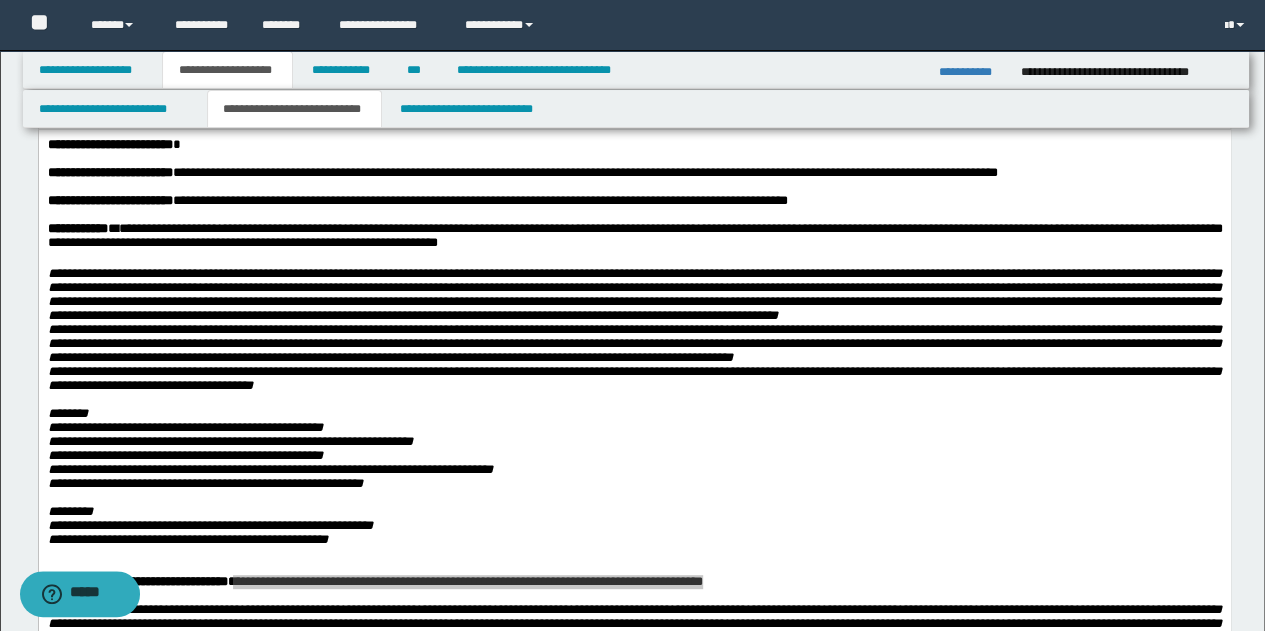 scroll, scrollTop: 200, scrollLeft: 0, axis: vertical 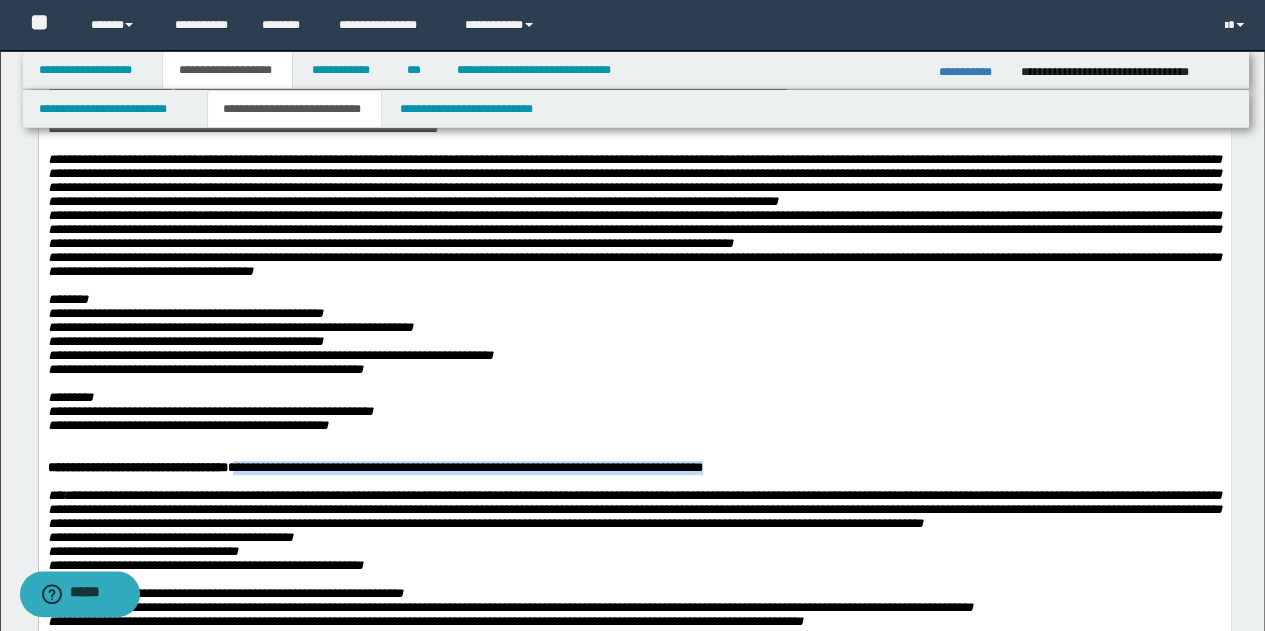 click at bounding box center [634, 383] 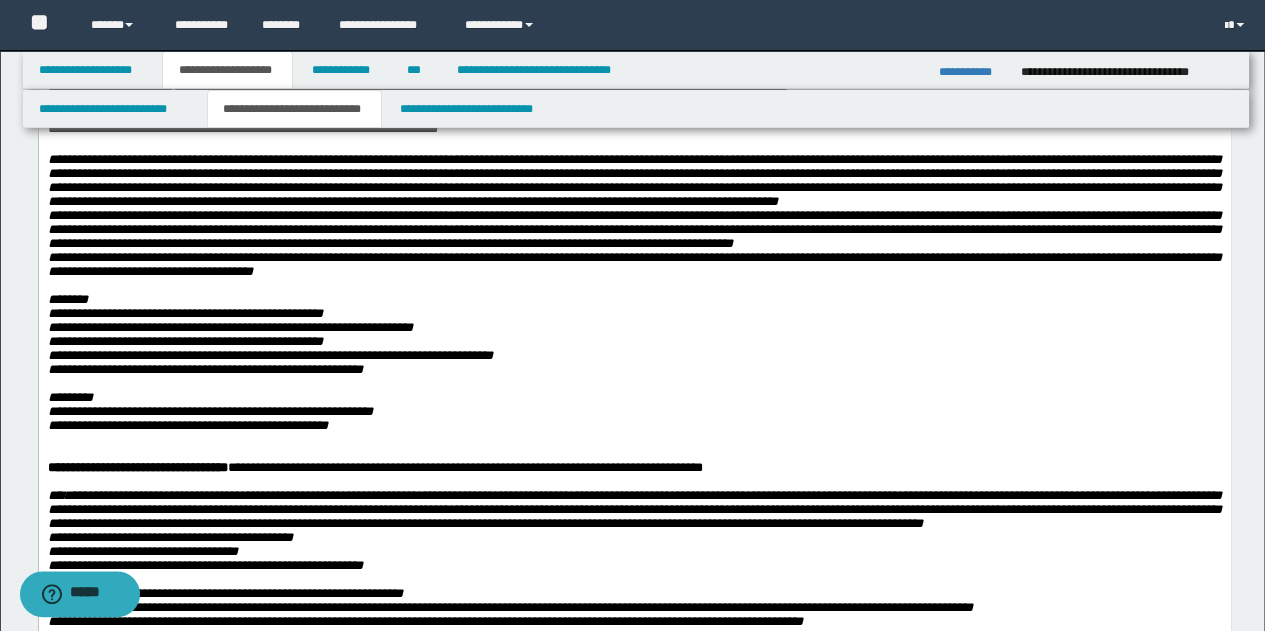 click on "**********" at bounding box center (634, 425) 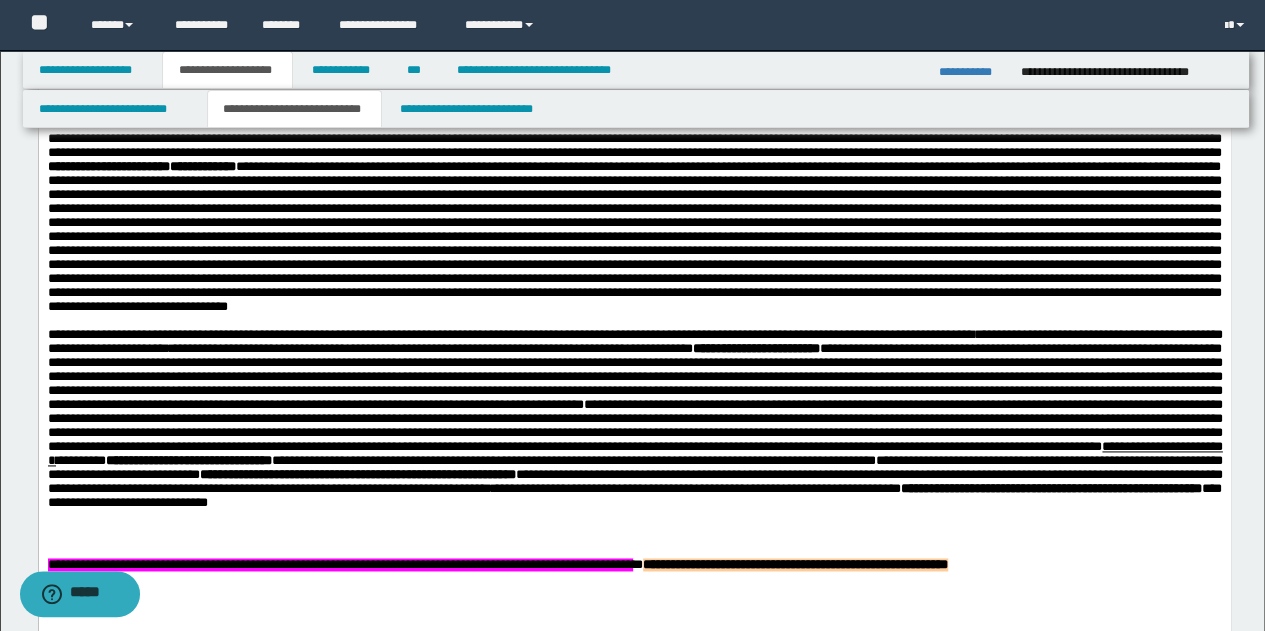scroll, scrollTop: 1200, scrollLeft: 0, axis: vertical 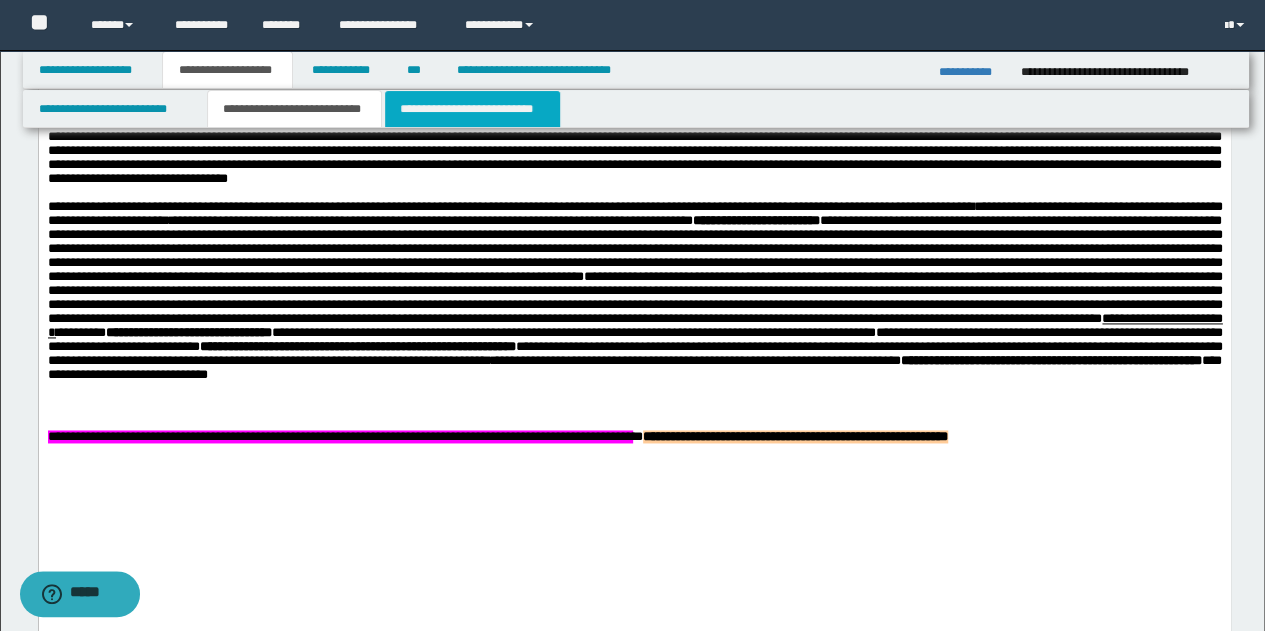click on "**********" at bounding box center [472, 109] 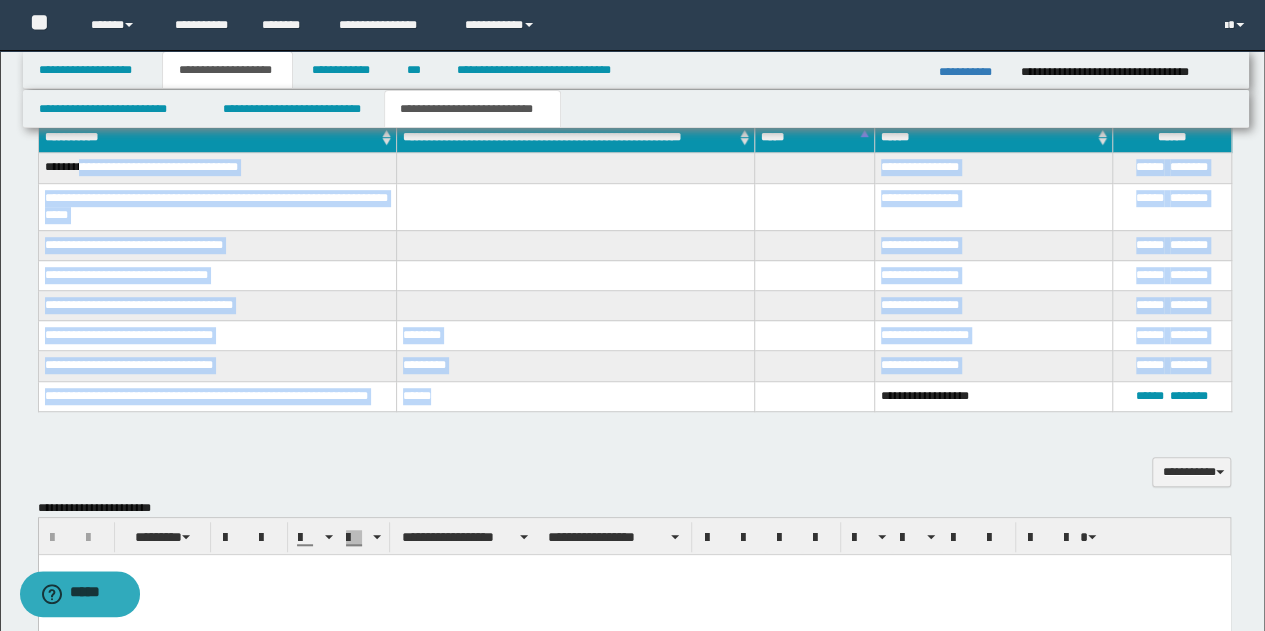 scroll, scrollTop: 481, scrollLeft: 0, axis: vertical 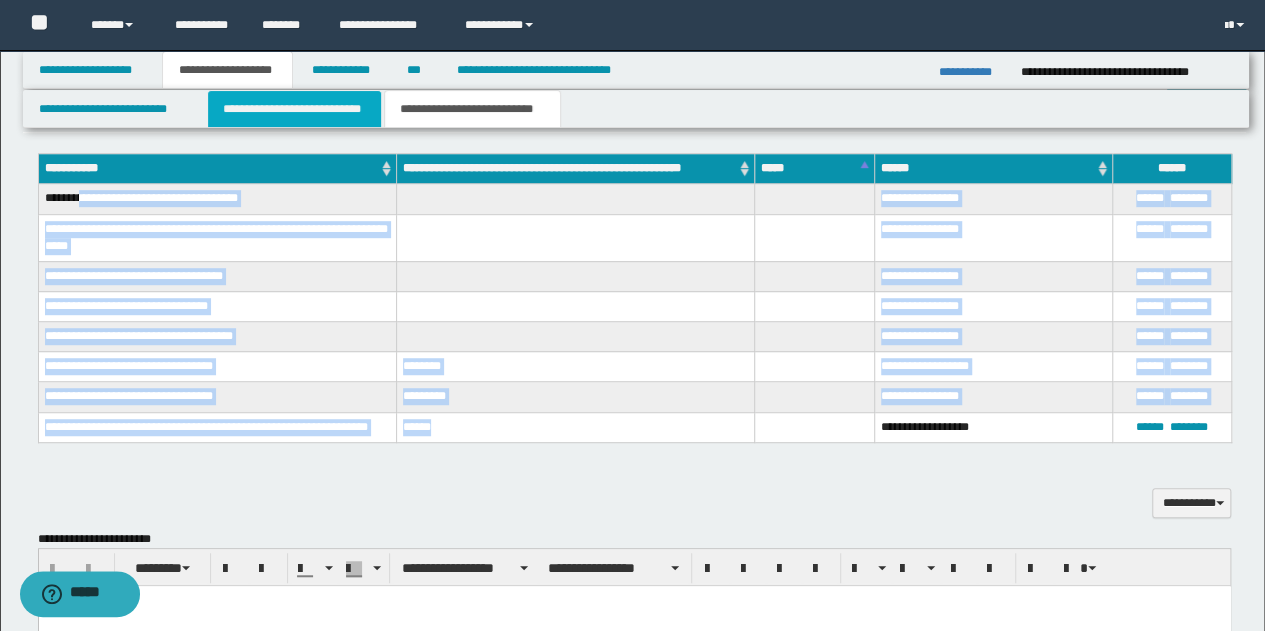 click on "**********" at bounding box center (294, 109) 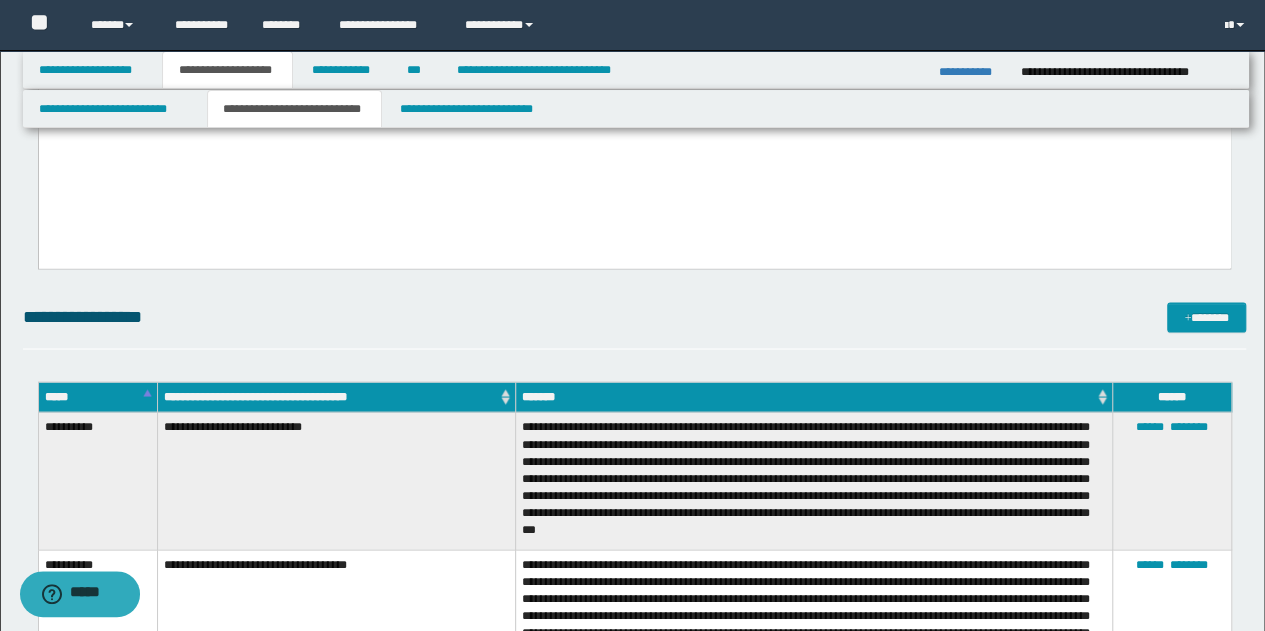 scroll, scrollTop: 1881, scrollLeft: 0, axis: vertical 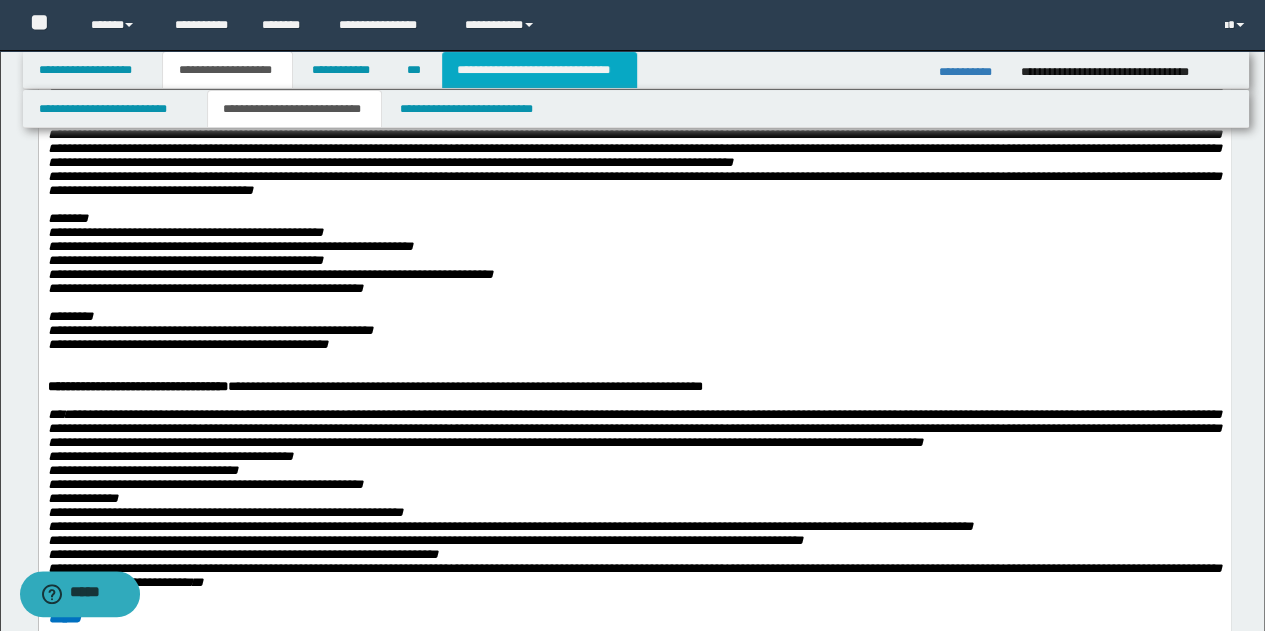 click on "**********" at bounding box center (539, 70) 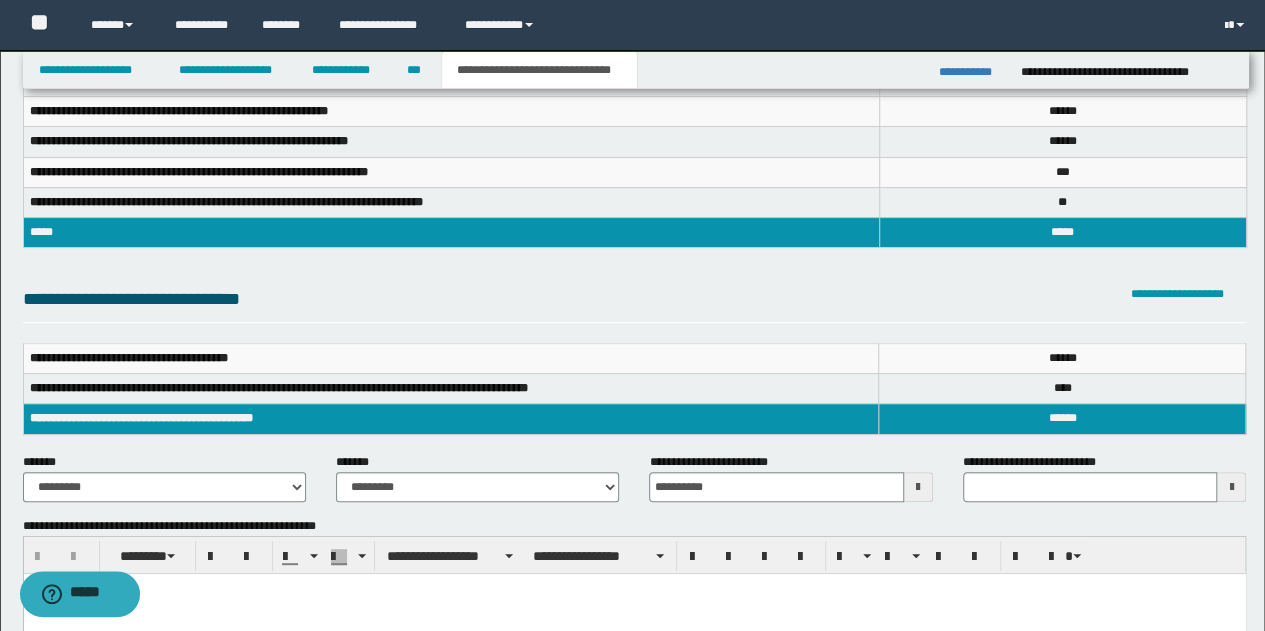 scroll, scrollTop: 50, scrollLeft: 0, axis: vertical 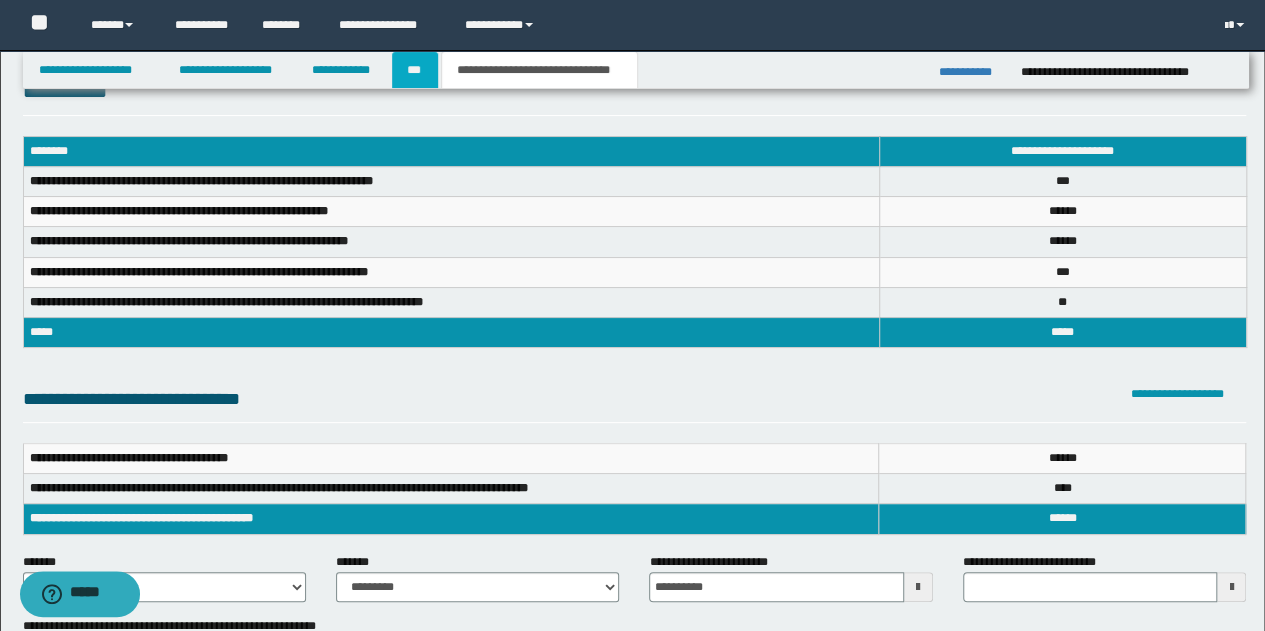 click on "***" at bounding box center (415, 70) 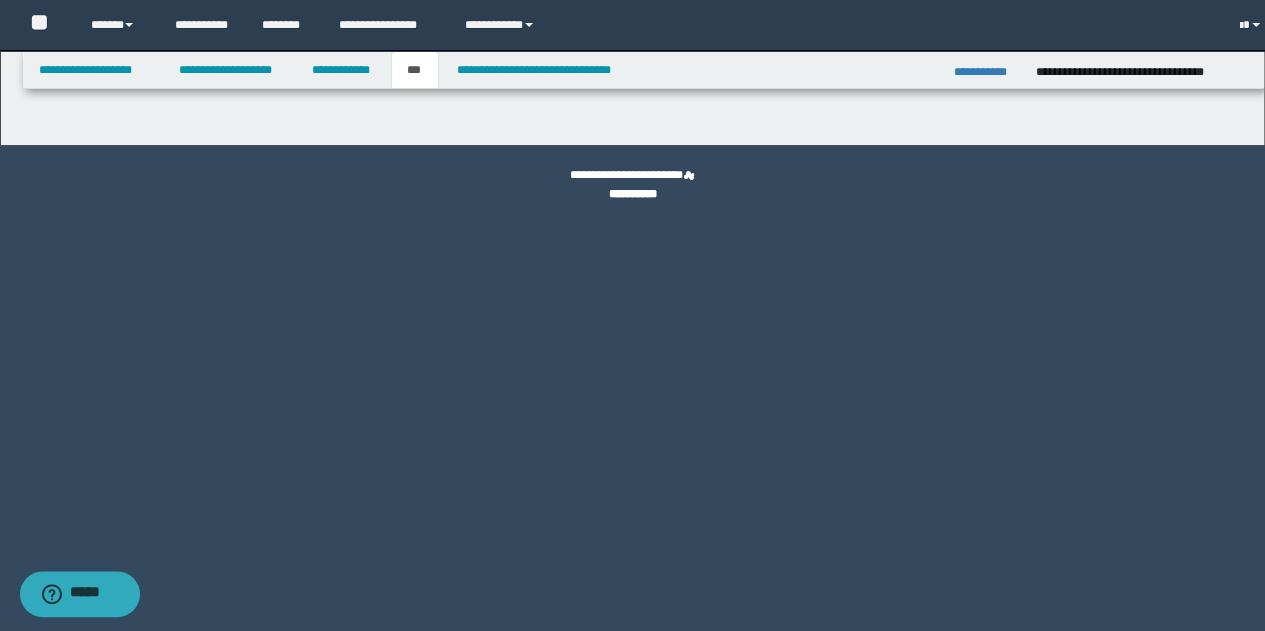 scroll, scrollTop: 0, scrollLeft: 0, axis: both 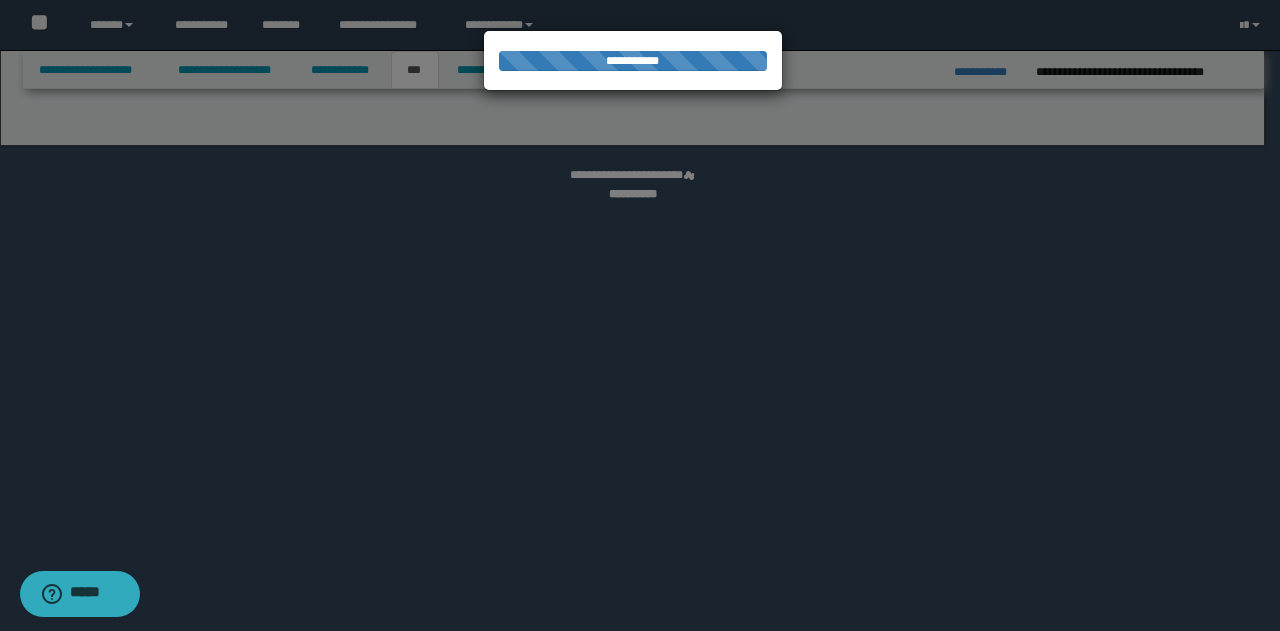 select on "*" 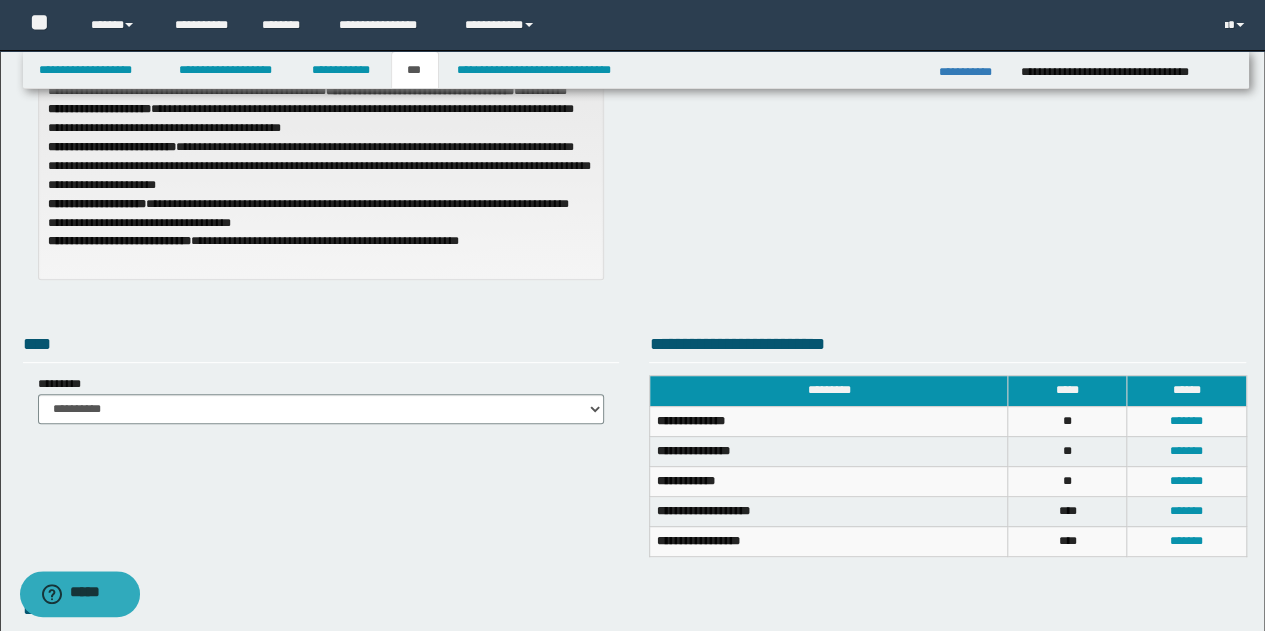 scroll, scrollTop: 100, scrollLeft: 0, axis: vertical 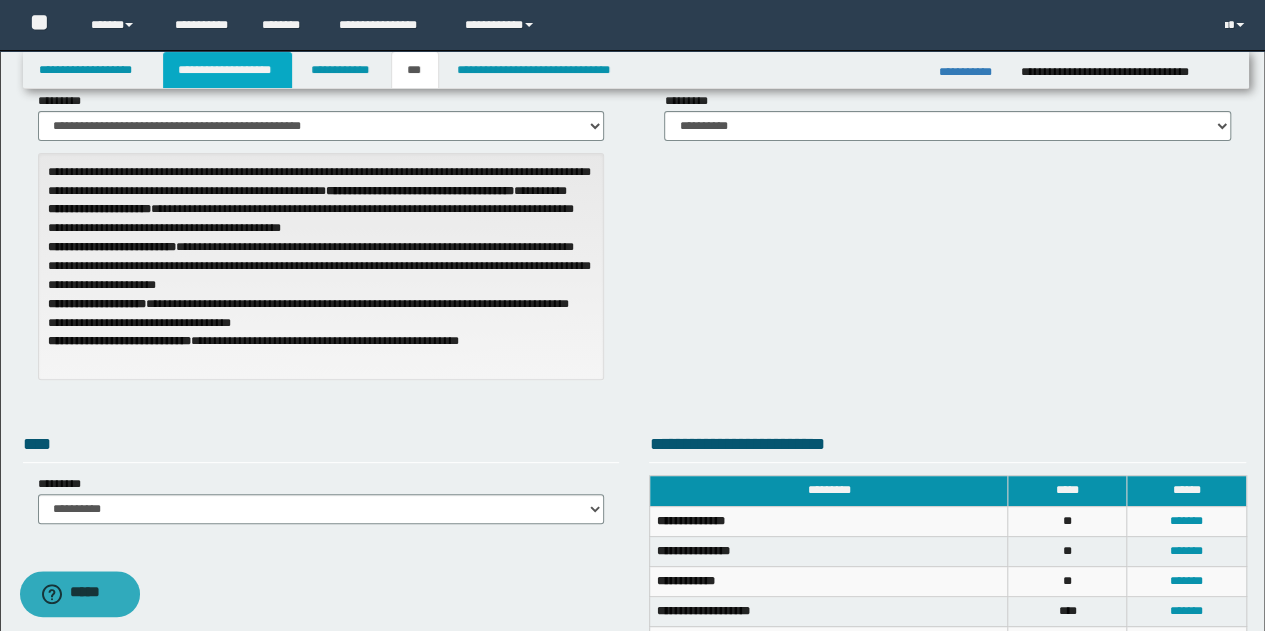 click on "**********" at bounding box center (227, 70) 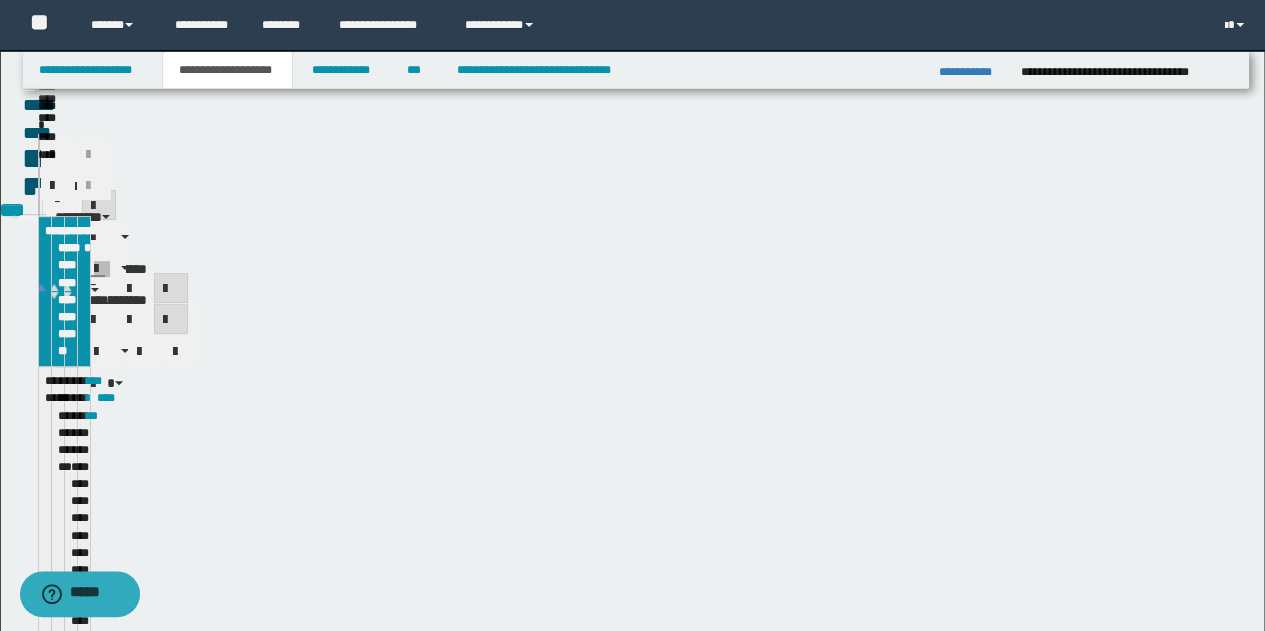 scroll, scrollTop: 130, scrollLeft: 0, axis: vertical 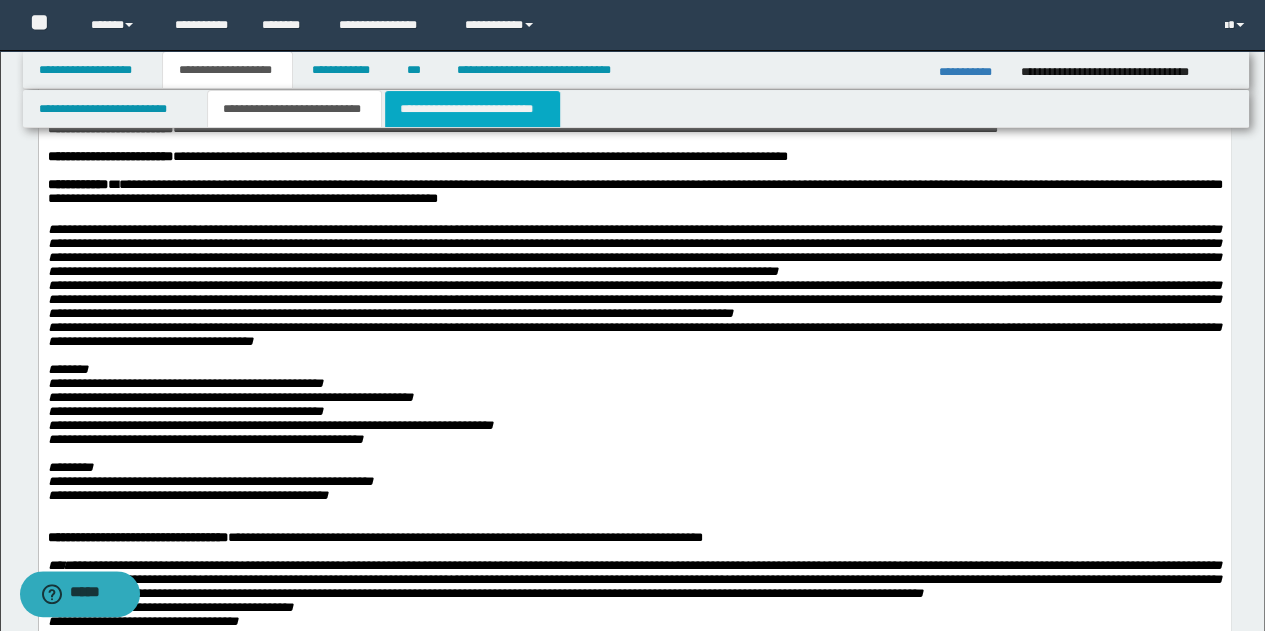 click on "**********" at bounding box center (472, 109) 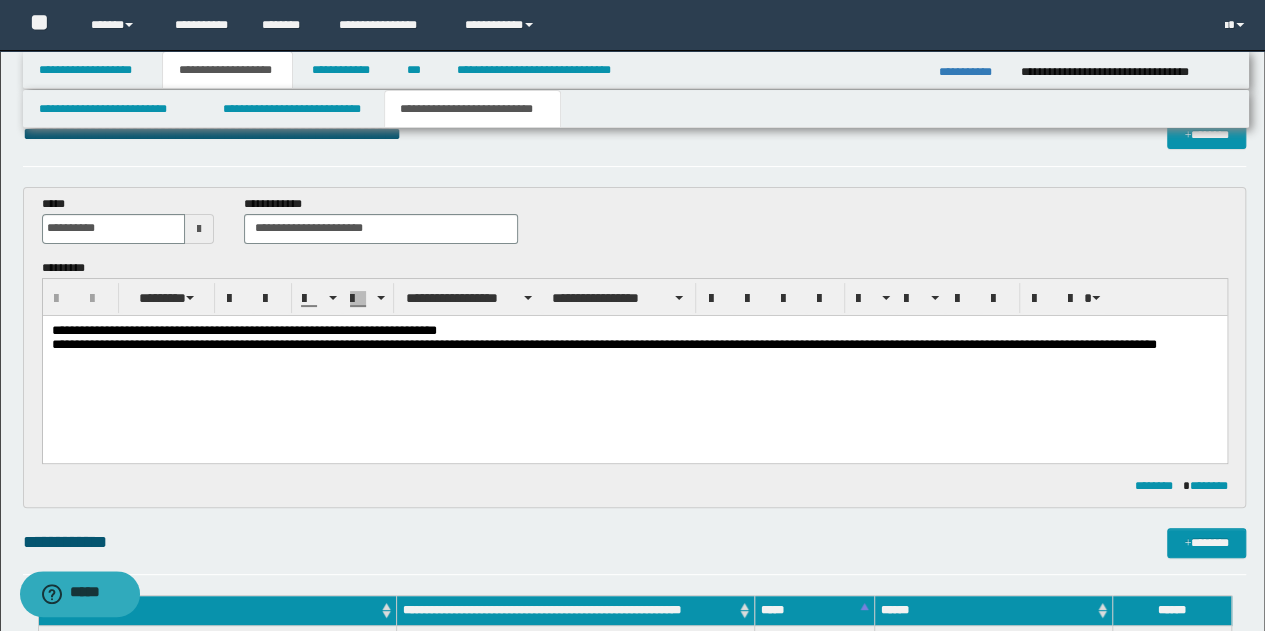 scroll, scrollTop: 0, scrollLeft: 0, axis: both 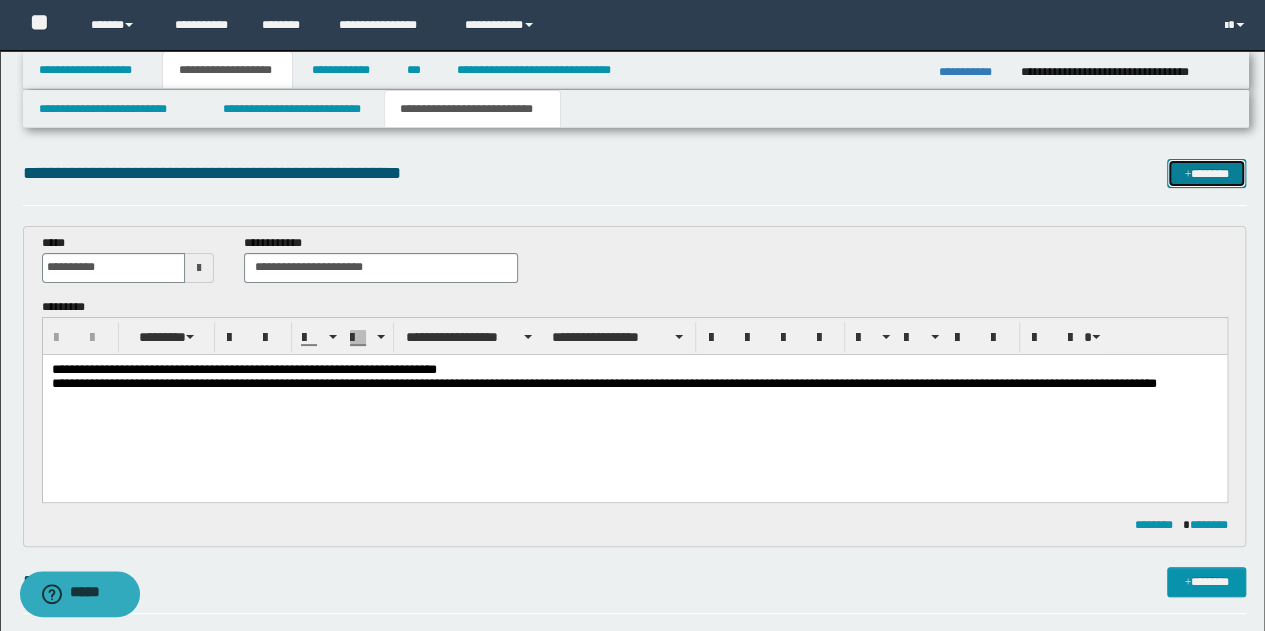 click on "*******" at bounding box center (1206, 173) 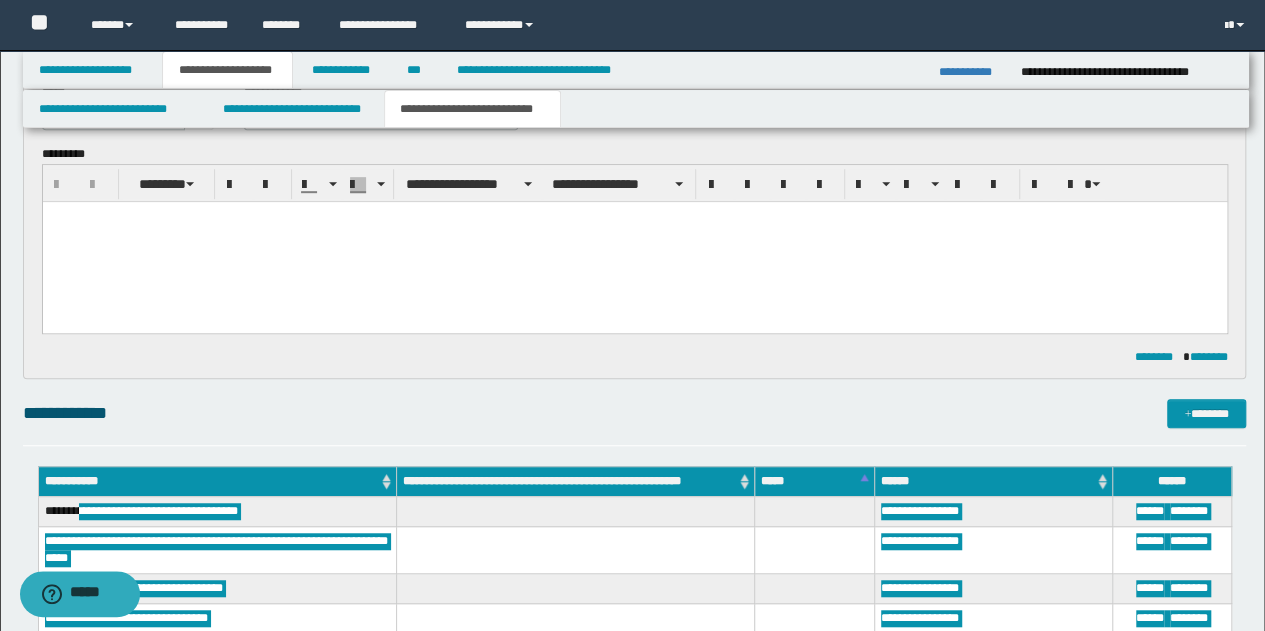 scroll, scrollTop: 0, scrollLeft: 0, axis: both 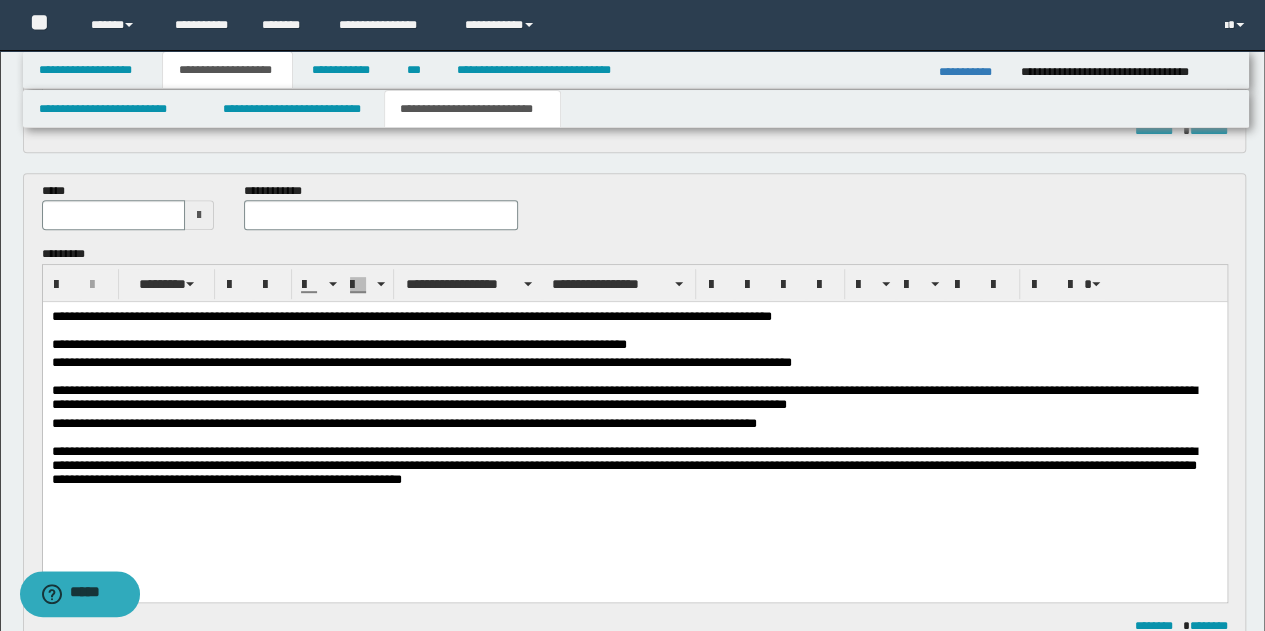 click at bounding box center [199, 215] 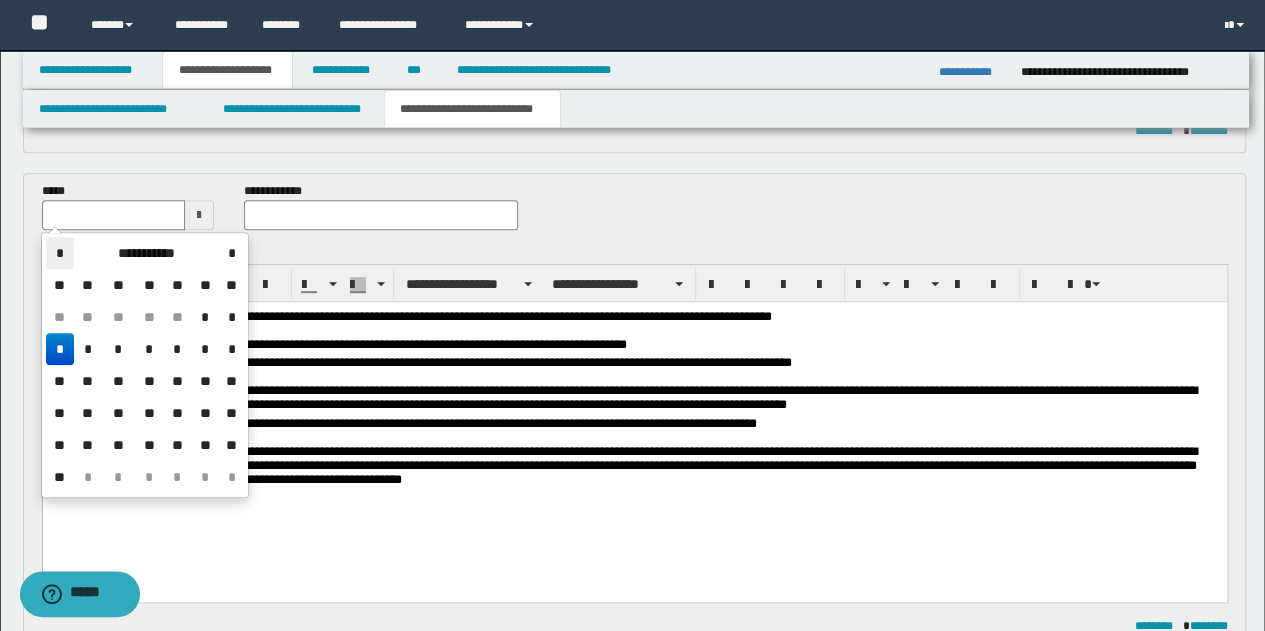 click on "*" at bounding box center [60, 253] 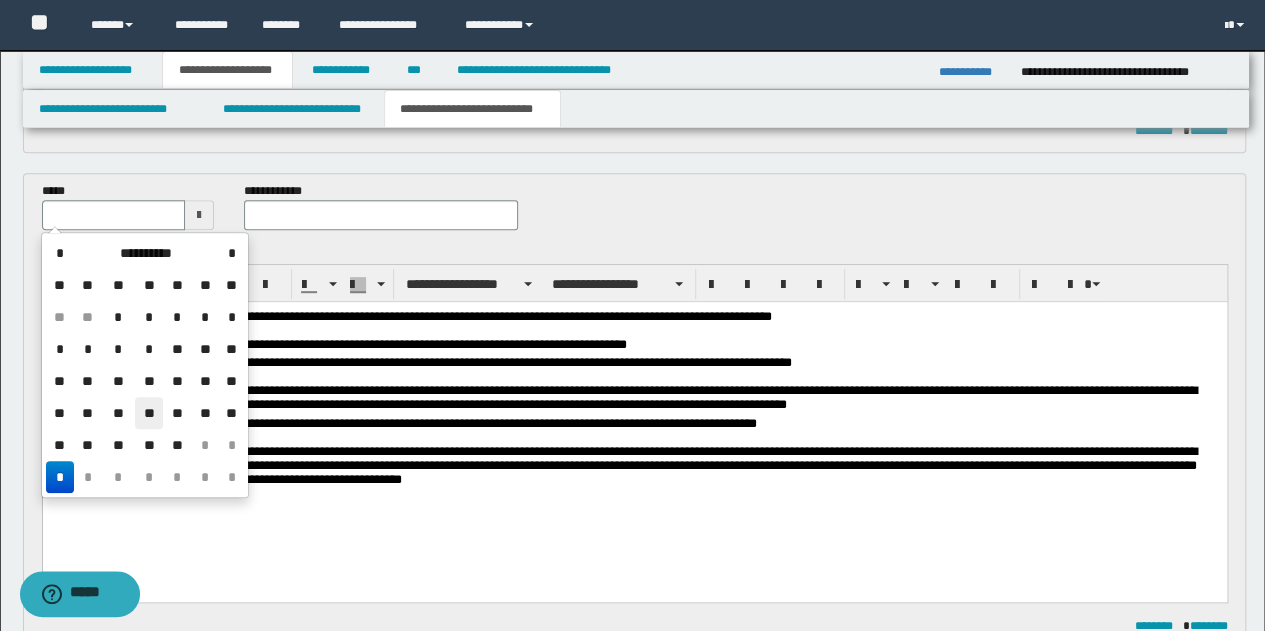 drag, startPoint x: 152, startPoint y: 411, endPoint x: 110, endPoint y: 68, distance: 345.56186 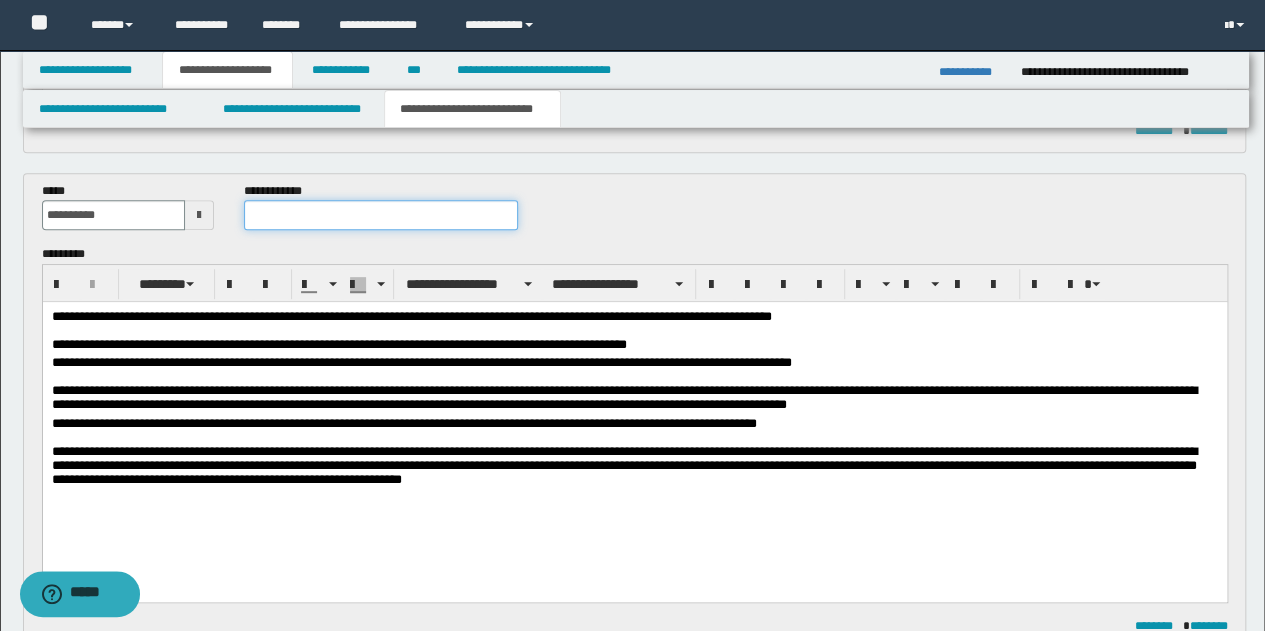 click at bounding box center (381, 215) 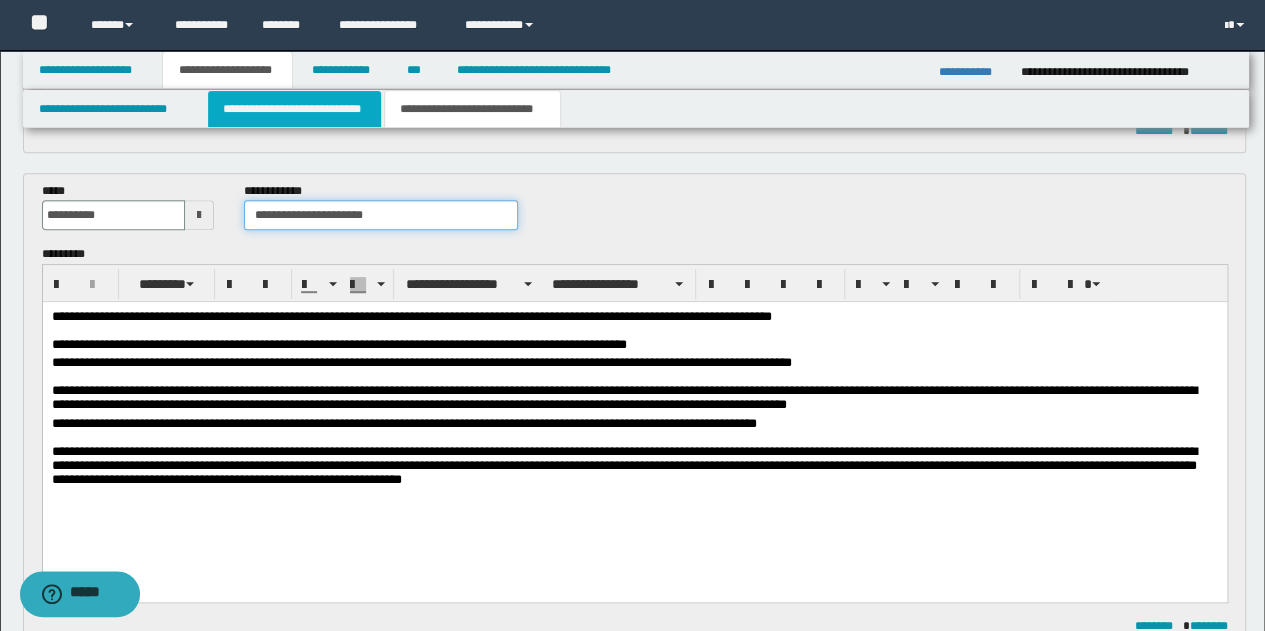 type on "**********" 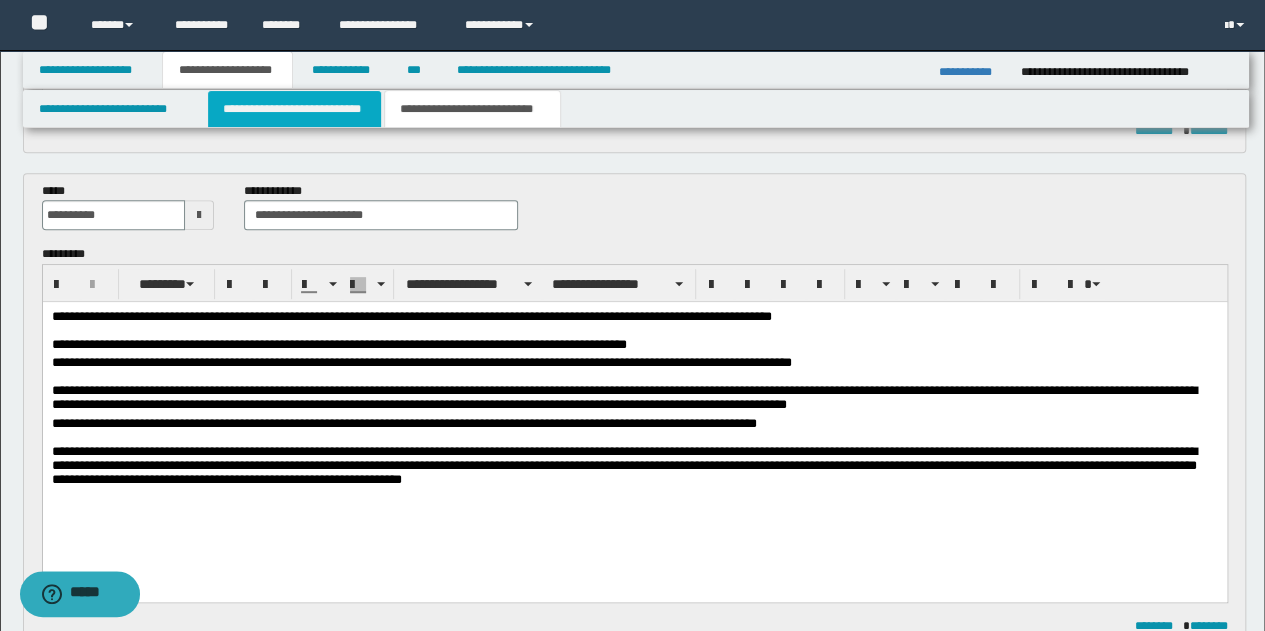 click on "**********" at bounding box center [294, 109] 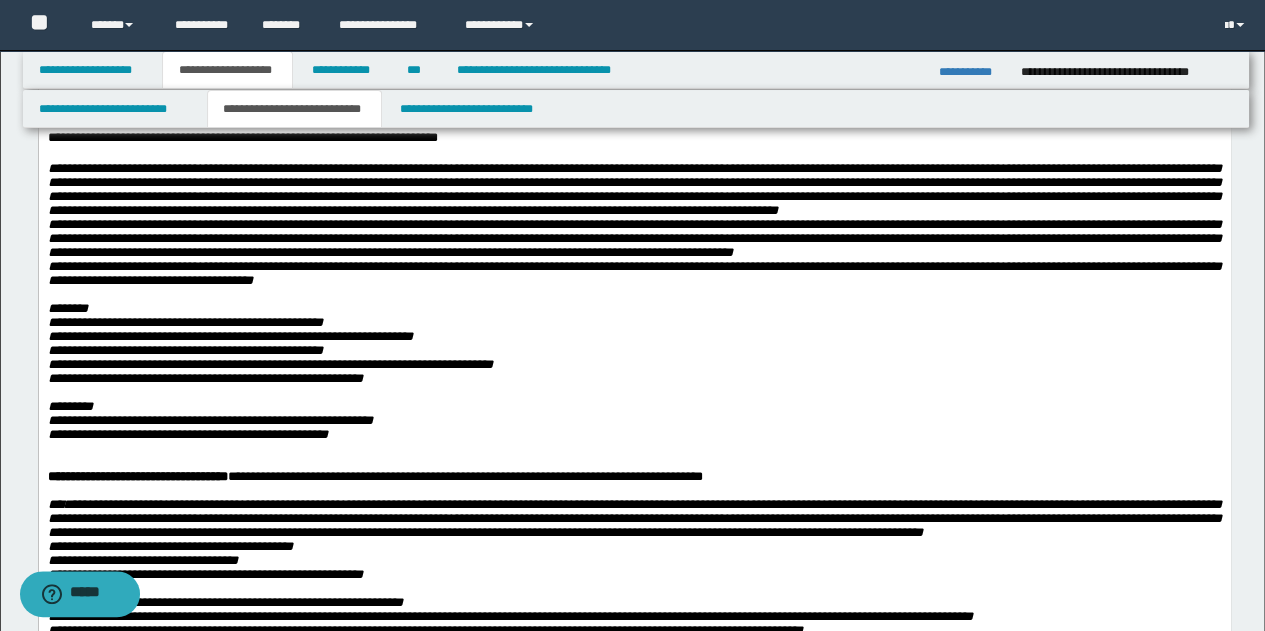 scroll, scrollTop: 94, scrollLeft: 0, axis: vertical 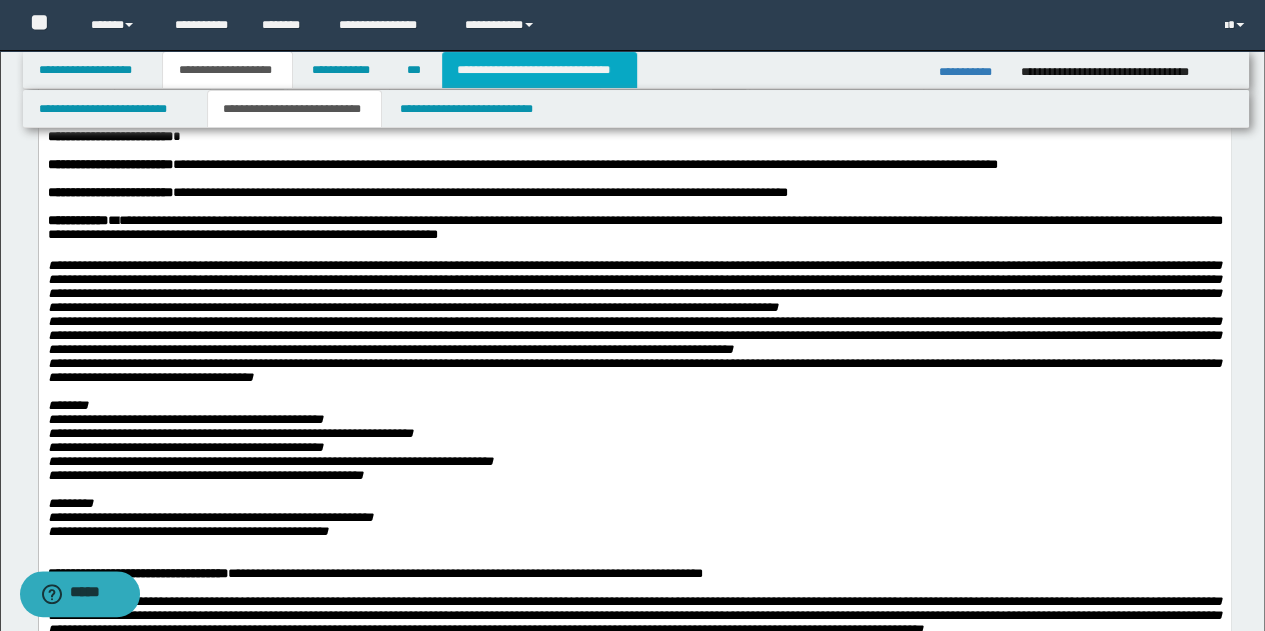 click on "**********" at bounding box center [539, 70] 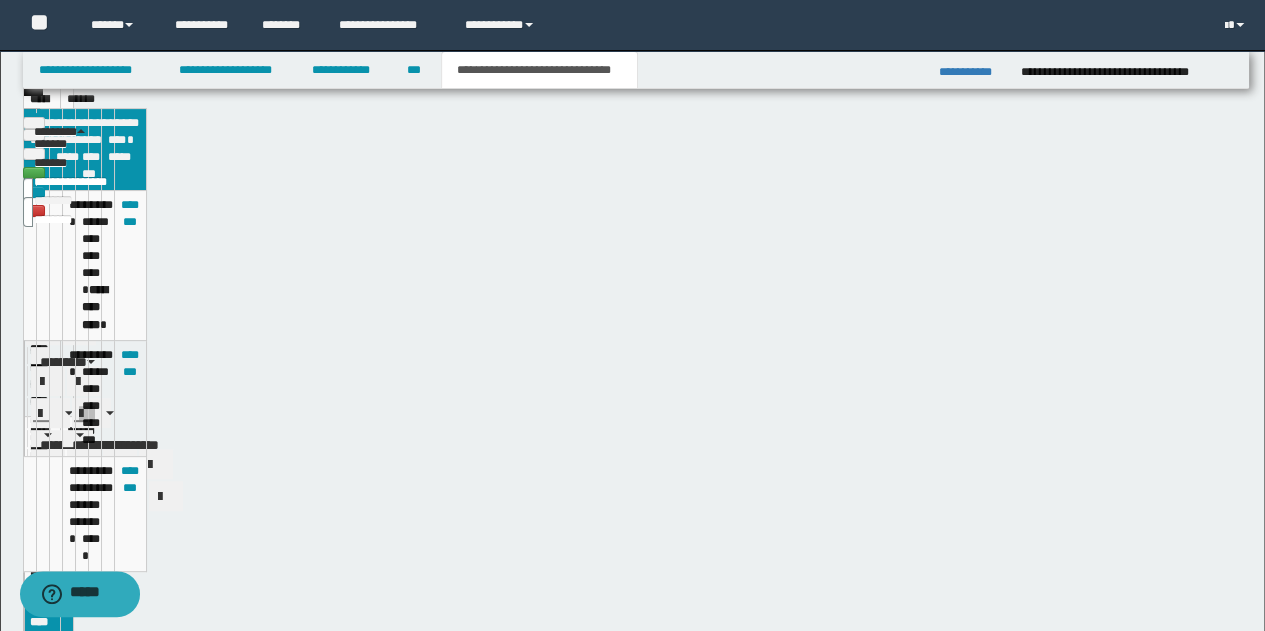 scroll, scrollTop: 63, scrollLeft: 0, axis: vertical 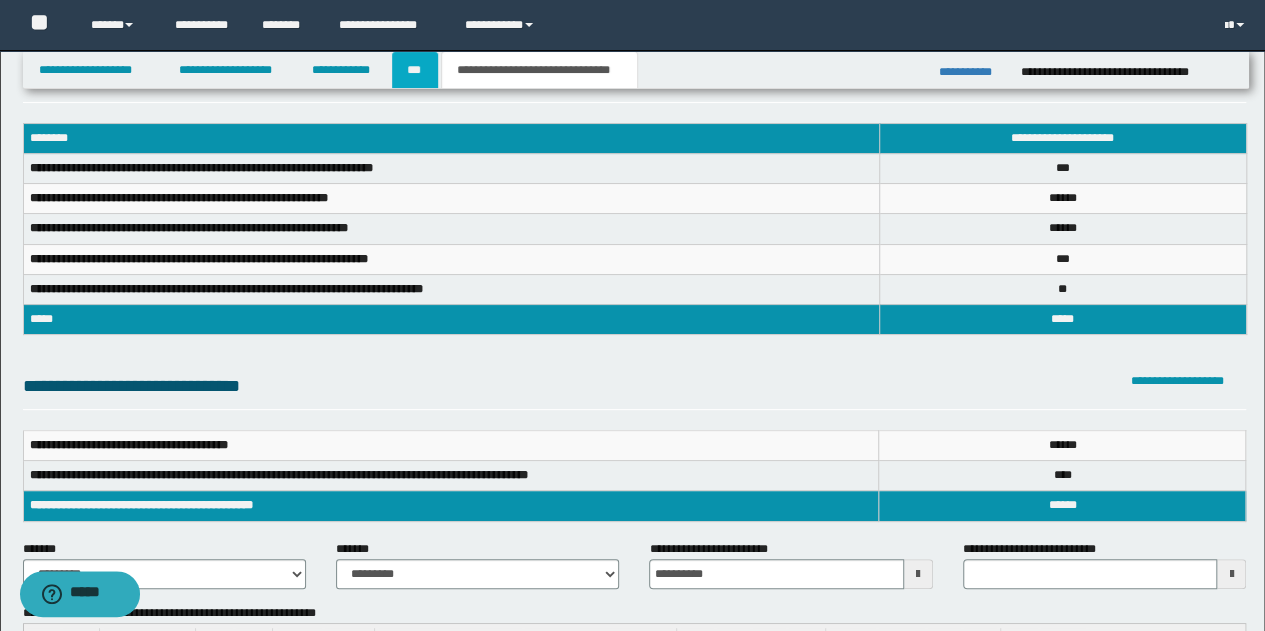 click on "***" at bounding box center [415, 70] 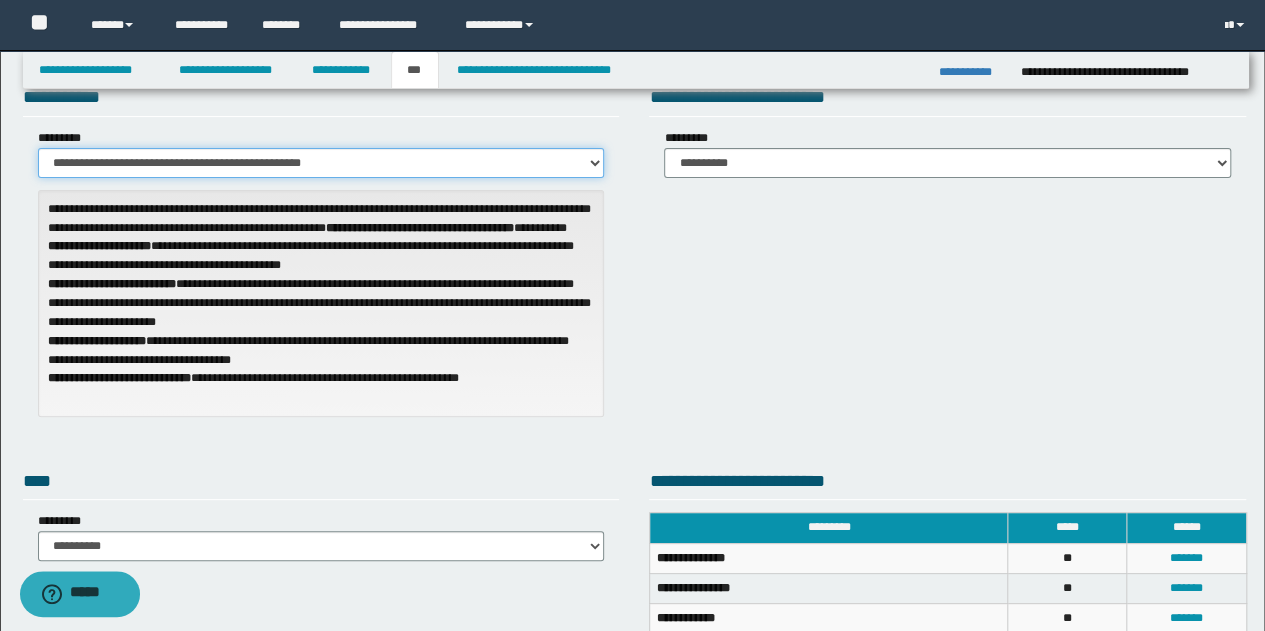 click on "**********" at bounding box center [321, 163] 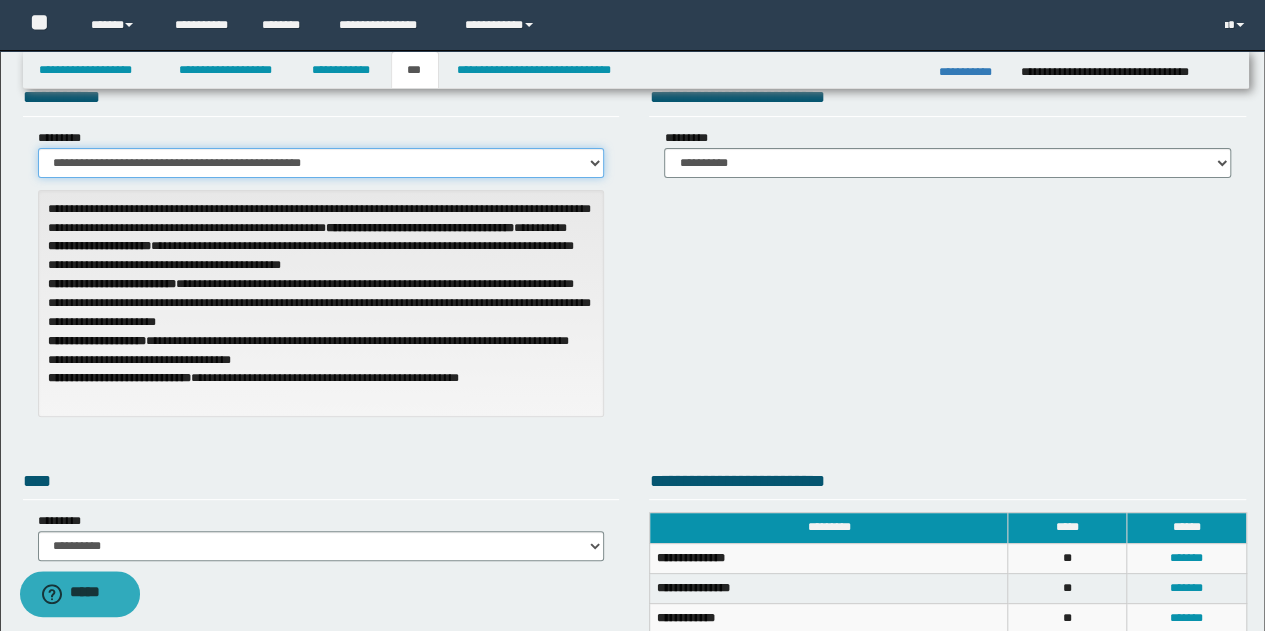 select on "**" 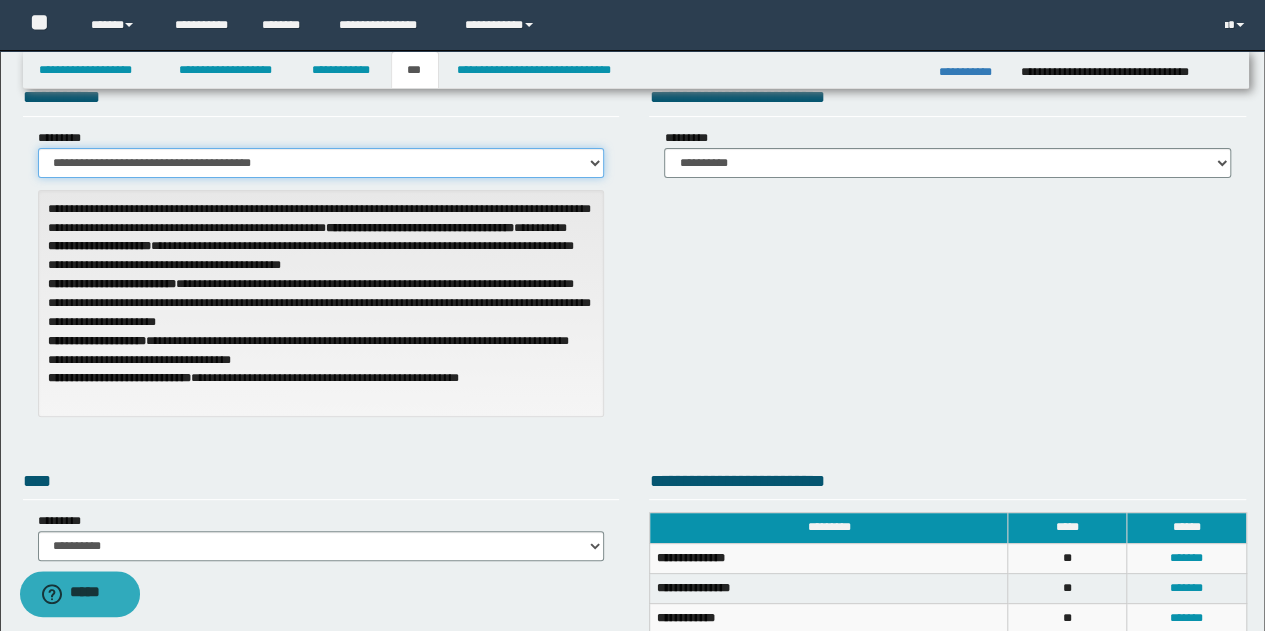 click on "**********" at bounding box center [321, 163] 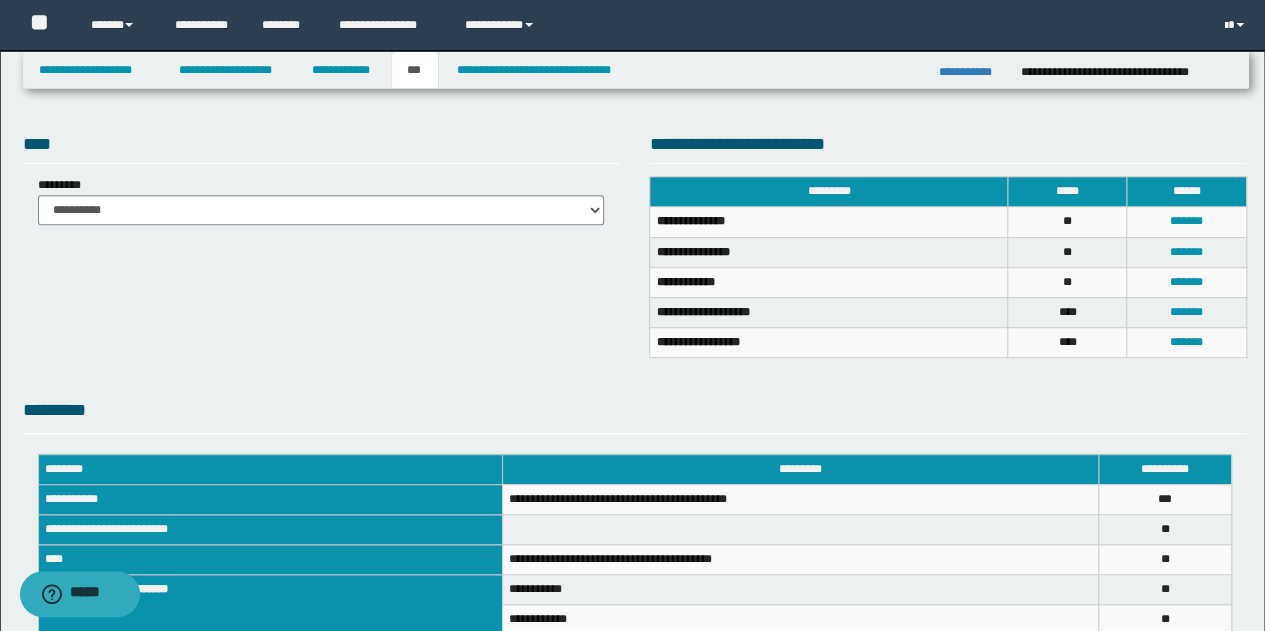 scroll, scrollTop: 167, scrollLeft: 0, axis: vertical 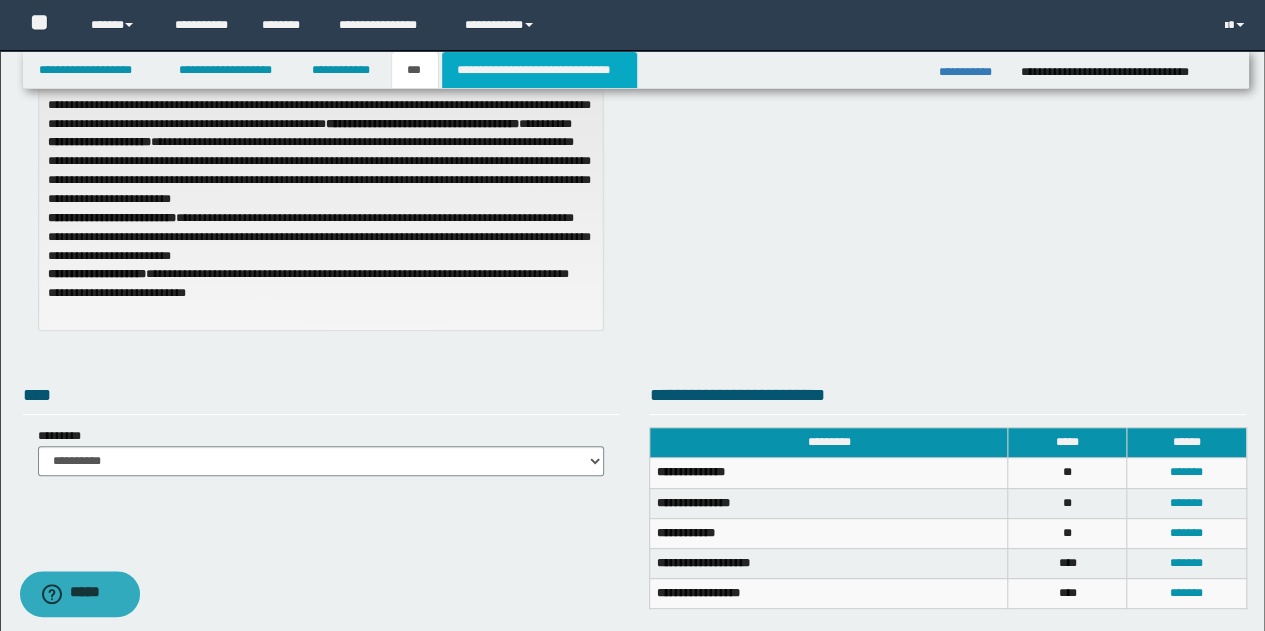click on "**********" at bounding box center (539, 70) 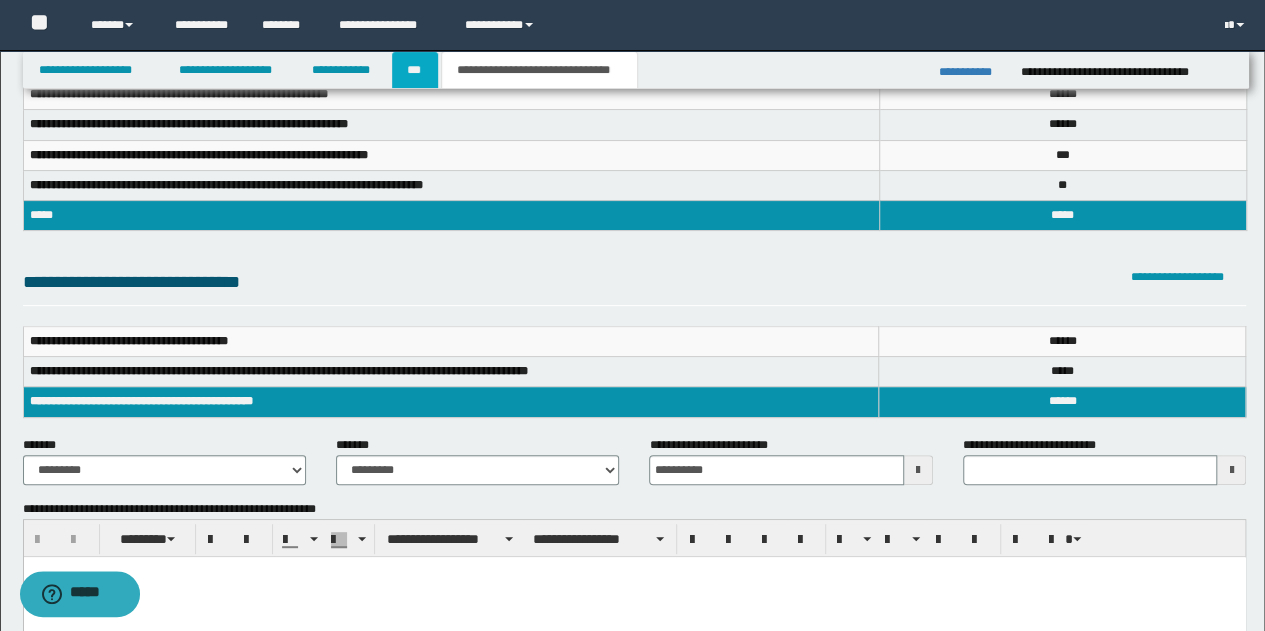 click on "***" at bounding box center [415, 70] 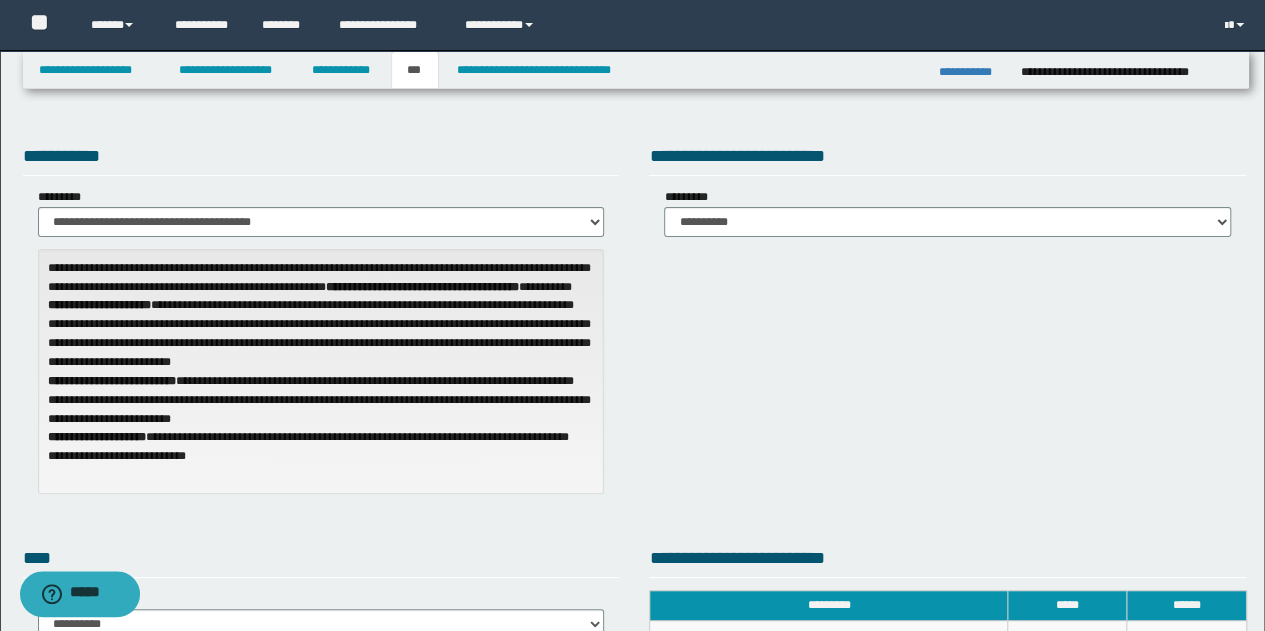 scroll, scrollTop: 0, scrollLeft: 0, axis: both 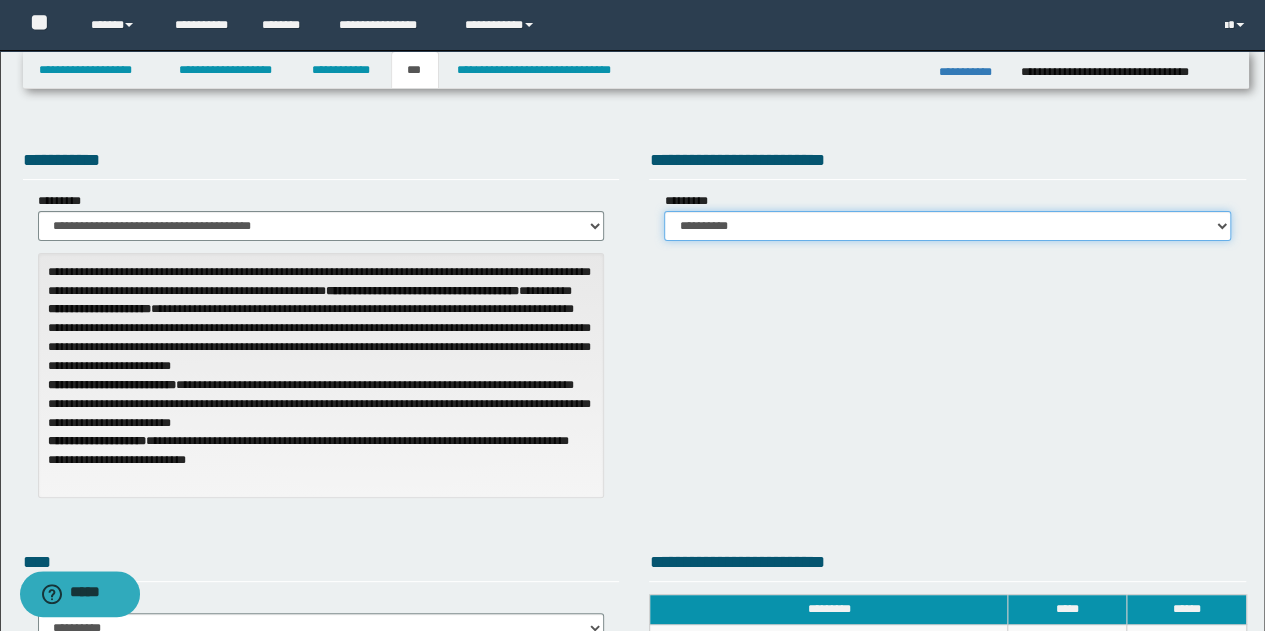 click on "**********" at bounding box center (947, 226) 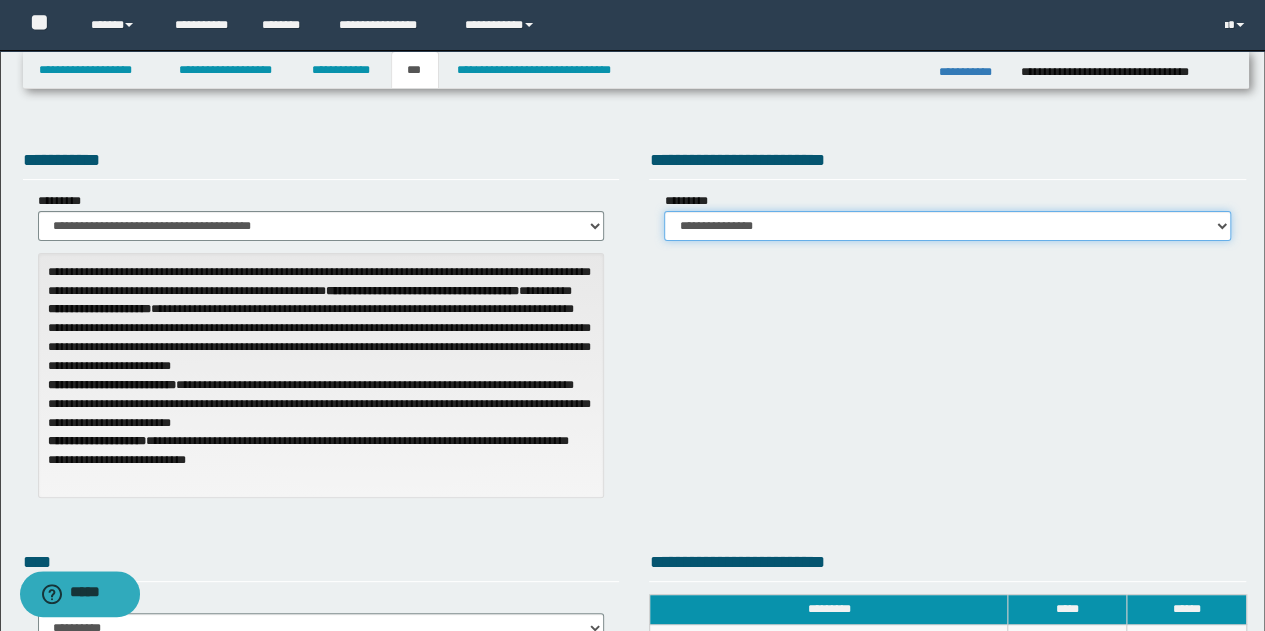 click on "**********" at bounding box center (947, 226) 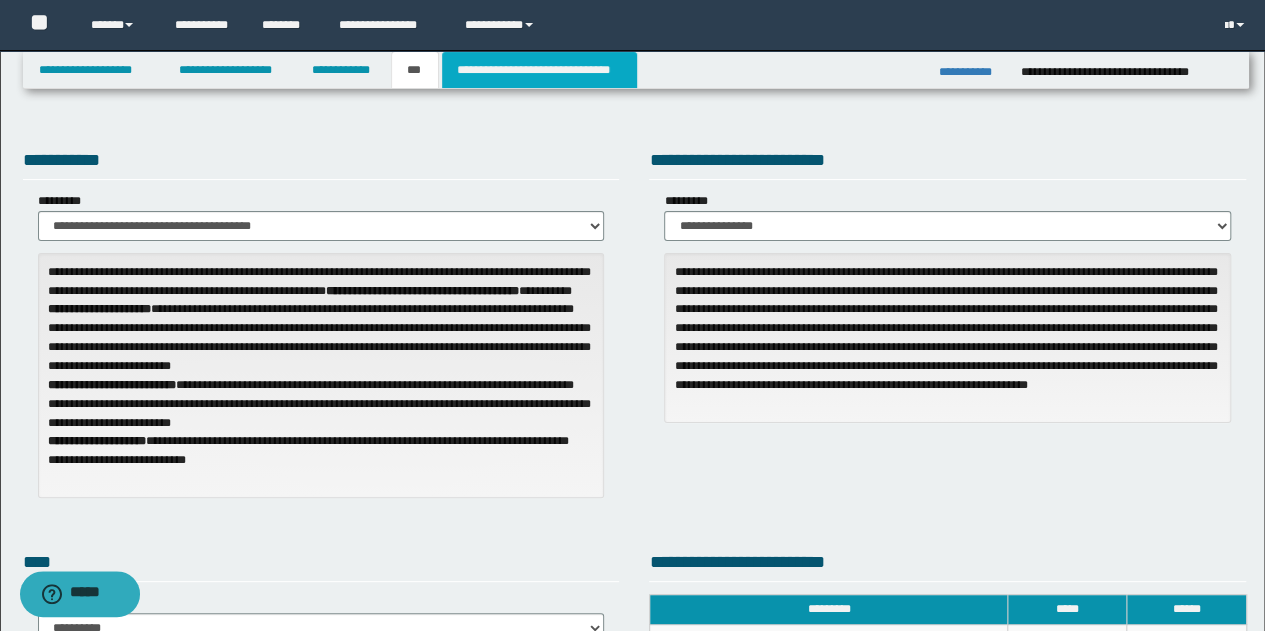 click on "**********" at bounding box center [539, 70] 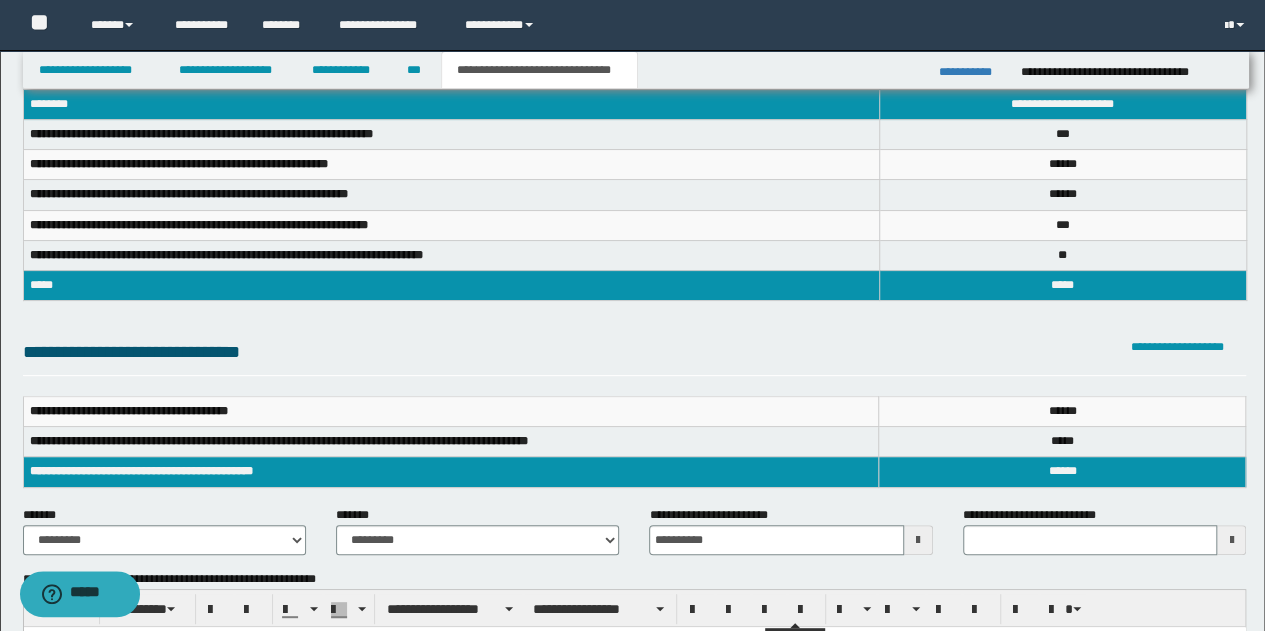 scroll, scrollTop: 0, scrollLeft: 0, axis: both 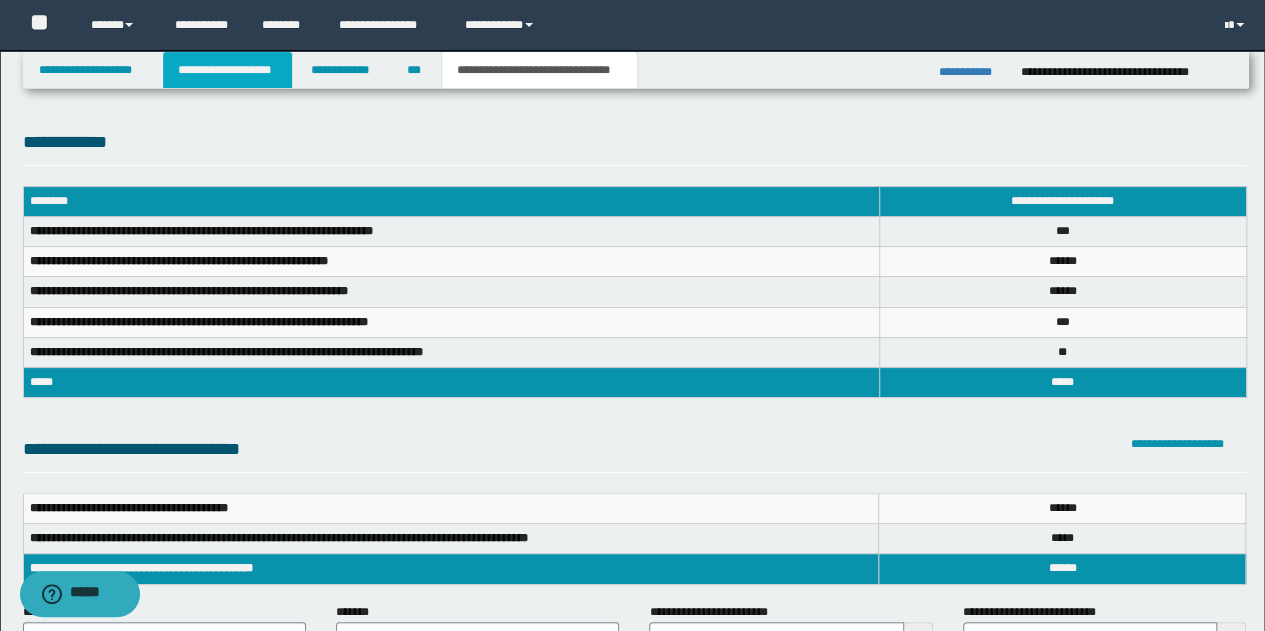 click on "**********" at bounding box center (227, 70) 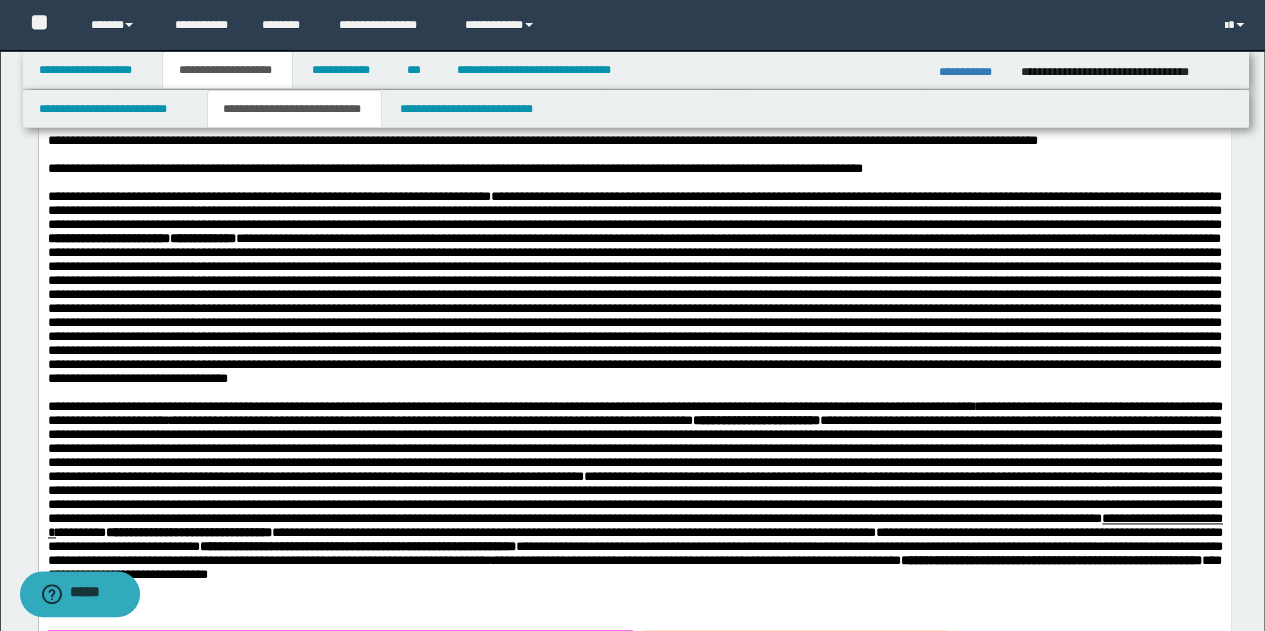 scroll, scrollTop: 1200, scrollLeft: 0, axis: vertical 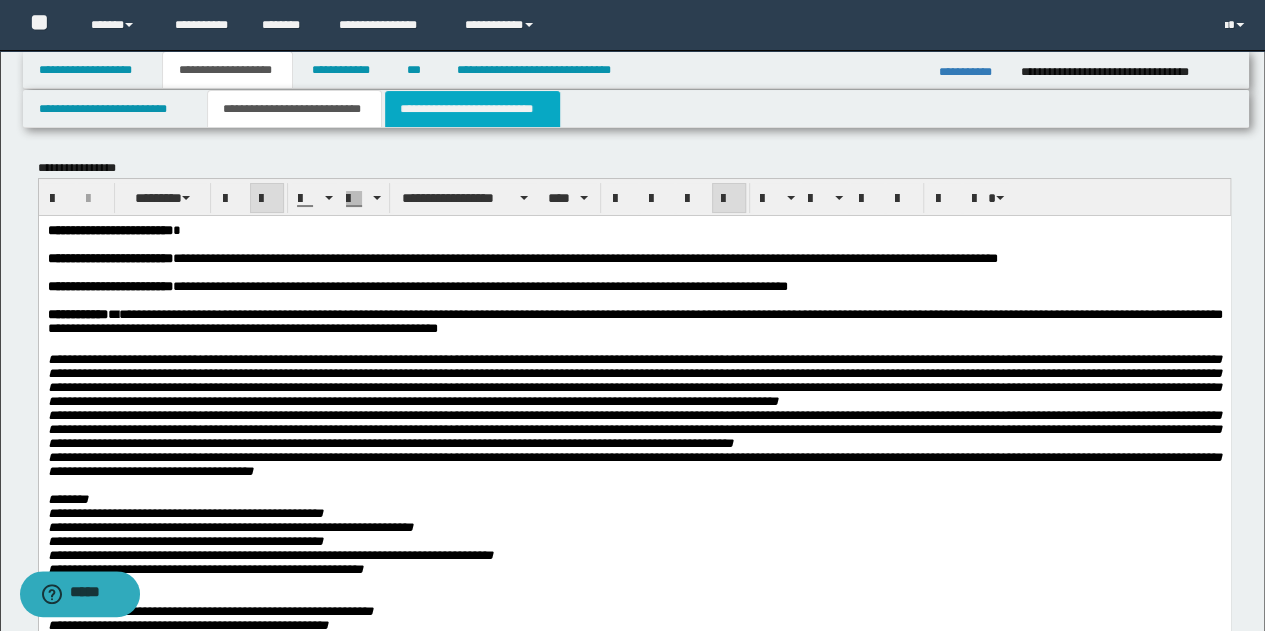 click on "**********" at bounding box center (472, 109) 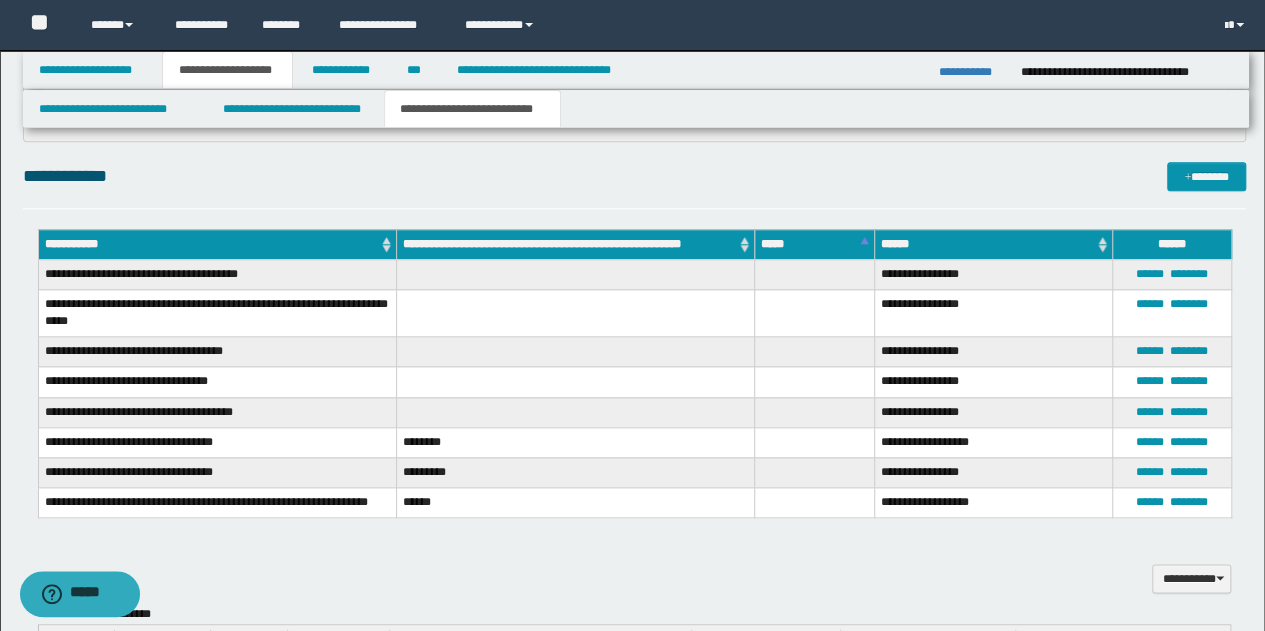 scroll, scrollTop: 1000, scrollLeft: 0, axis: vertical 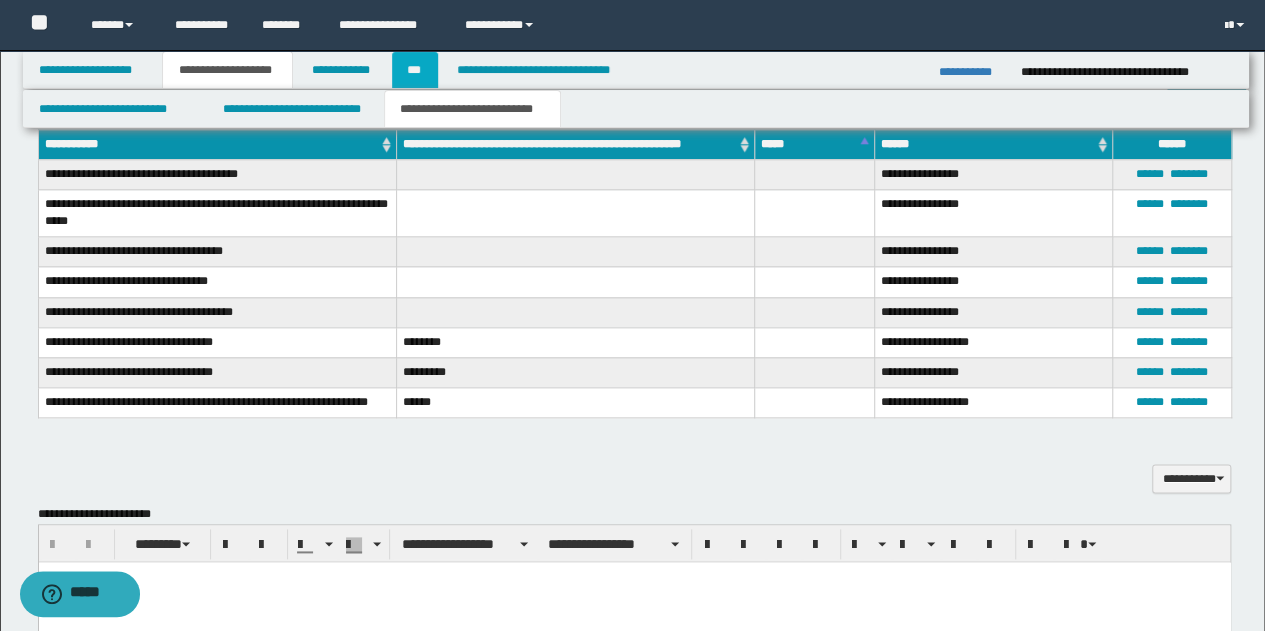 click on "***" at bounding box center [415, 70] 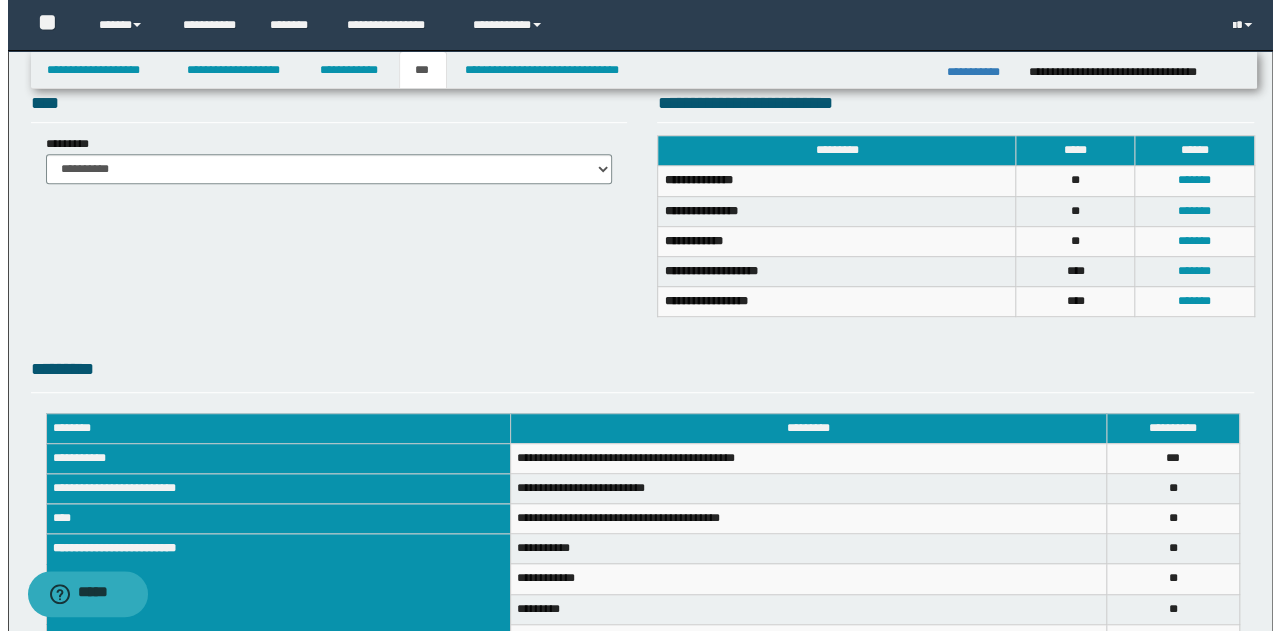 scroll, scrollTop: 267, scrollLeft: 0, axis: vertical 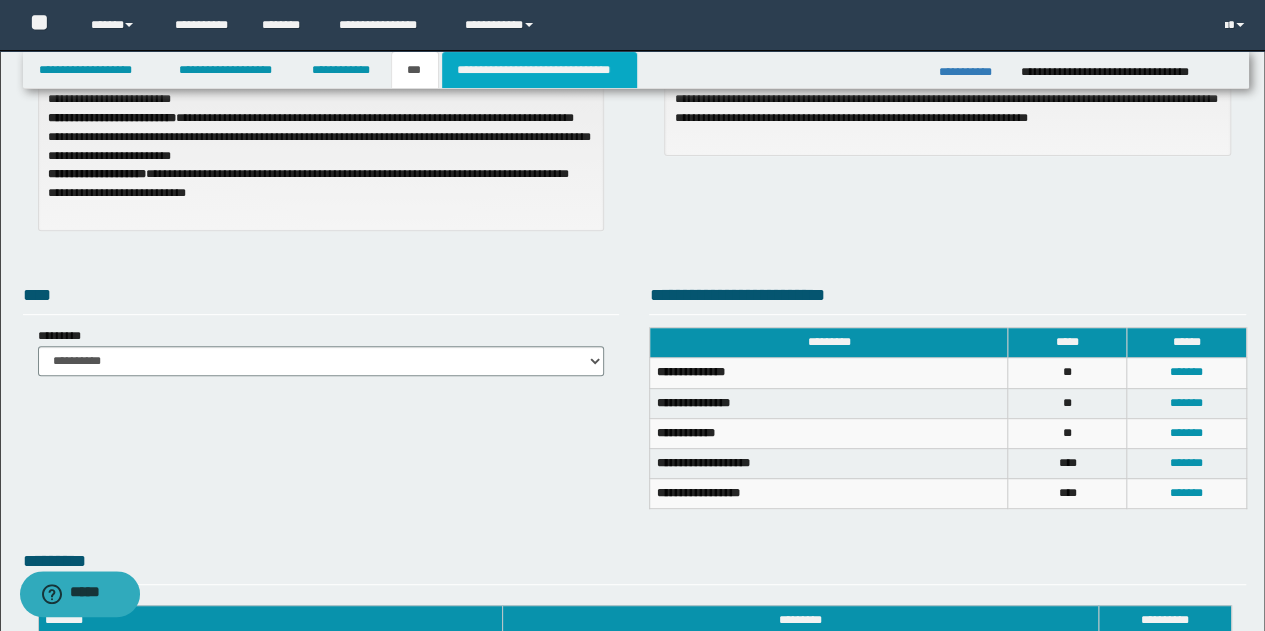 click on "**********" at bounding box center [539, 70] 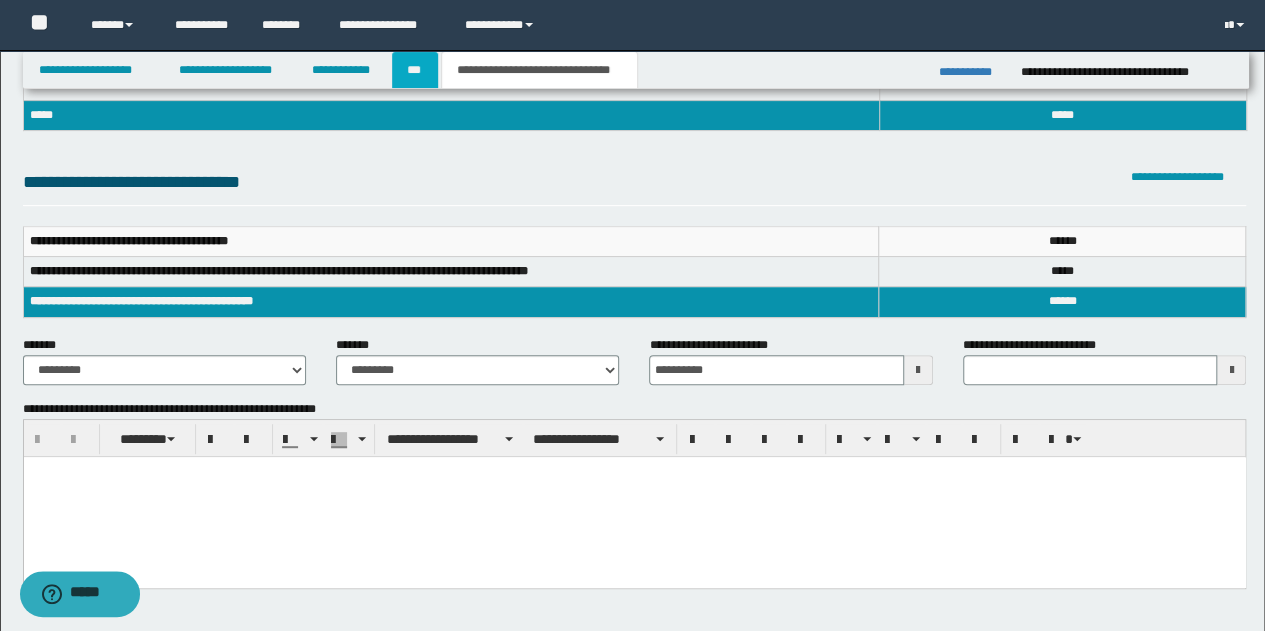 click on "***" at bounding box center (415, 70) 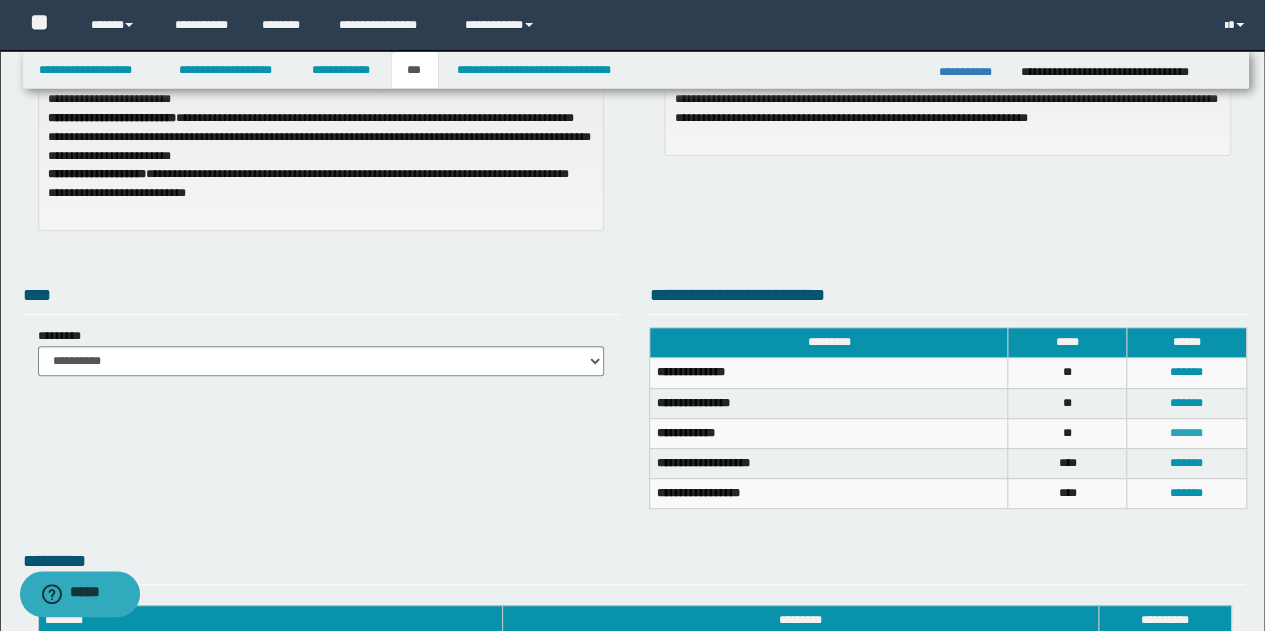 click on "*******" at bounding box center [1186, 433] 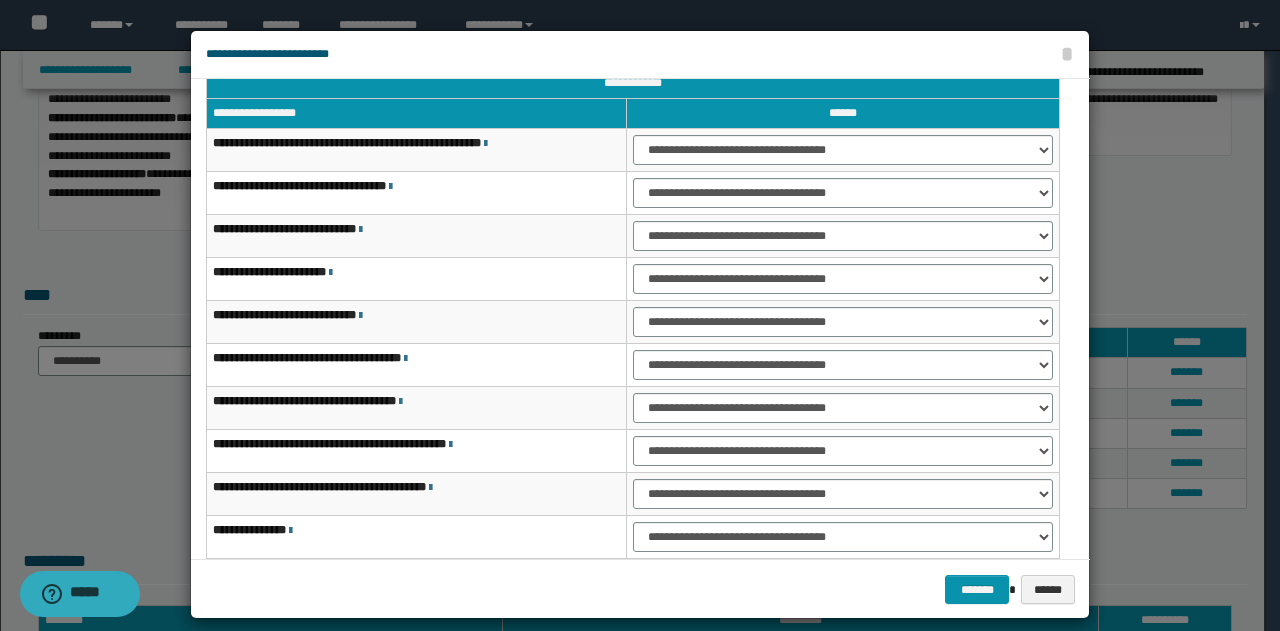 scroll, scrollTop: 22, scrollLeft: 0, axis: vertical 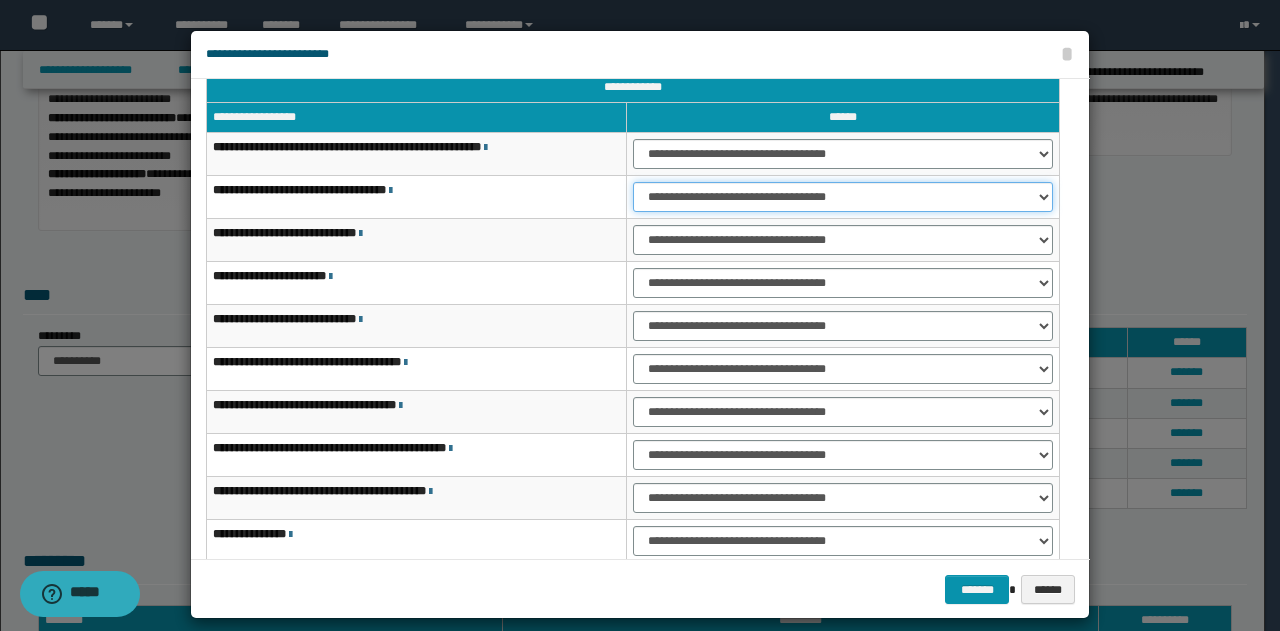click on "**********" at bounding box center [843, 197] 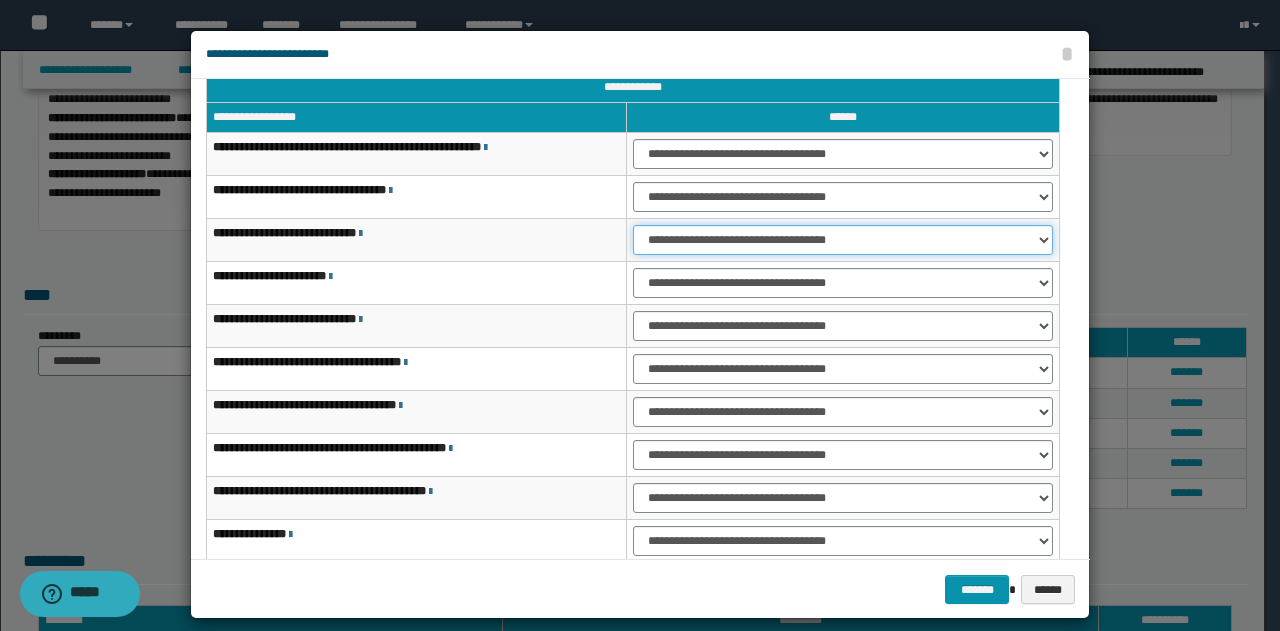 click on "**********" at bounding box center (843, 240) 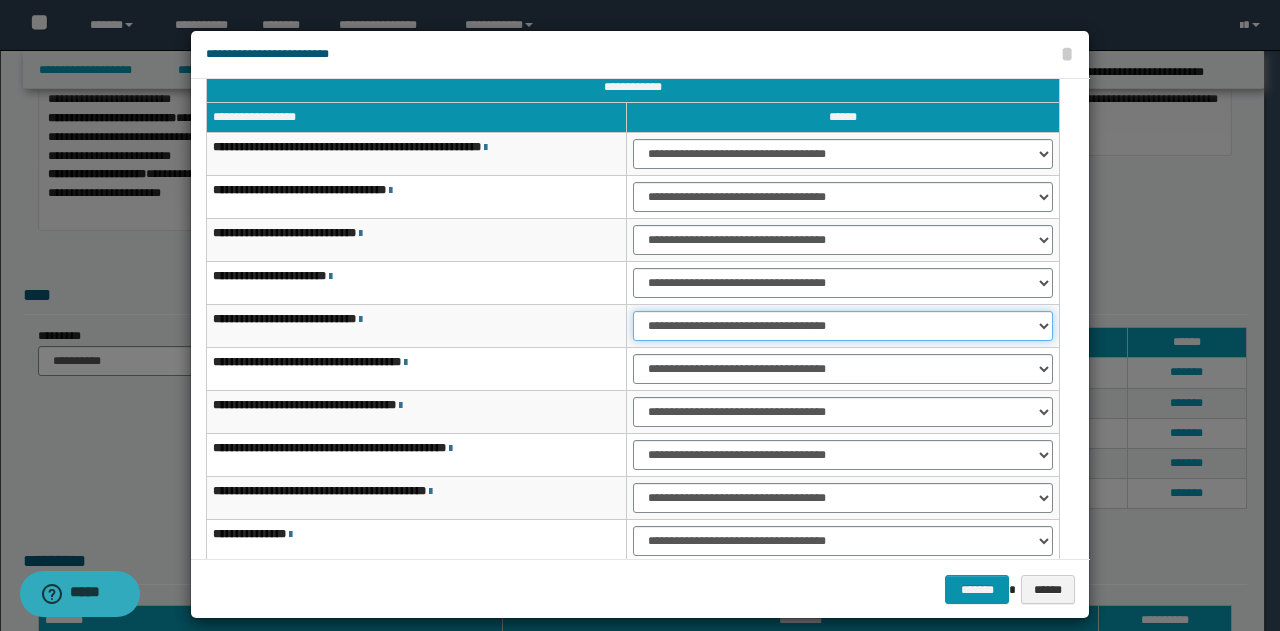click on "**********" at bounding box center [843, 326] 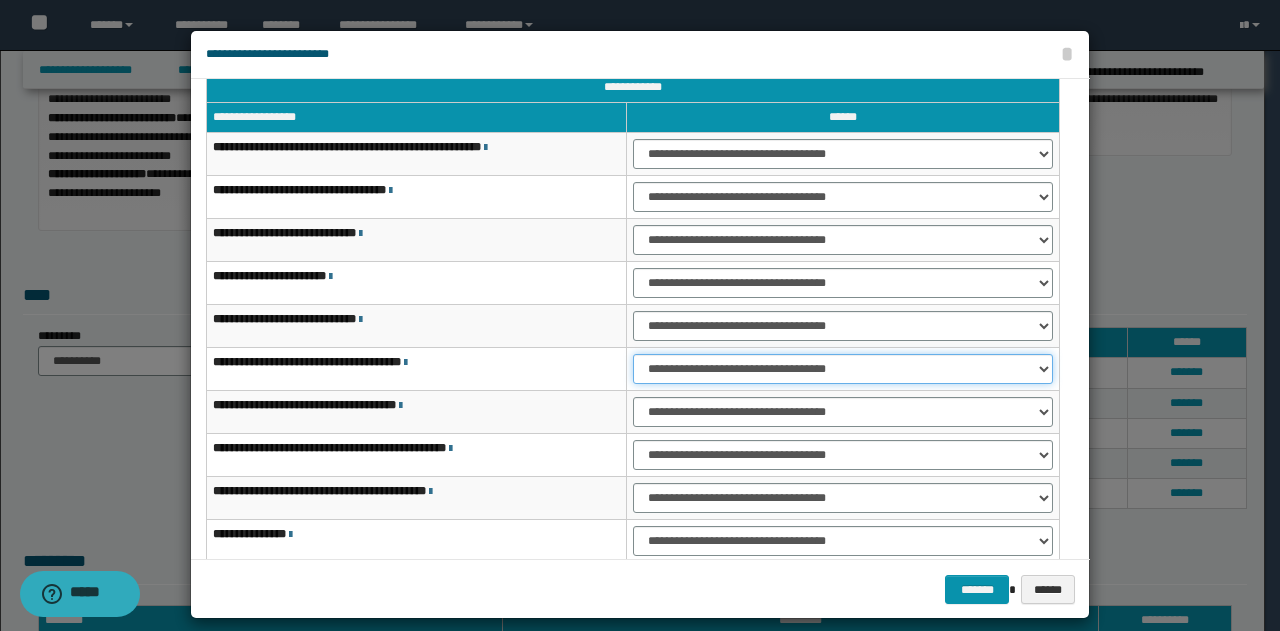 click on "**********" at bounding box center (843, 369) 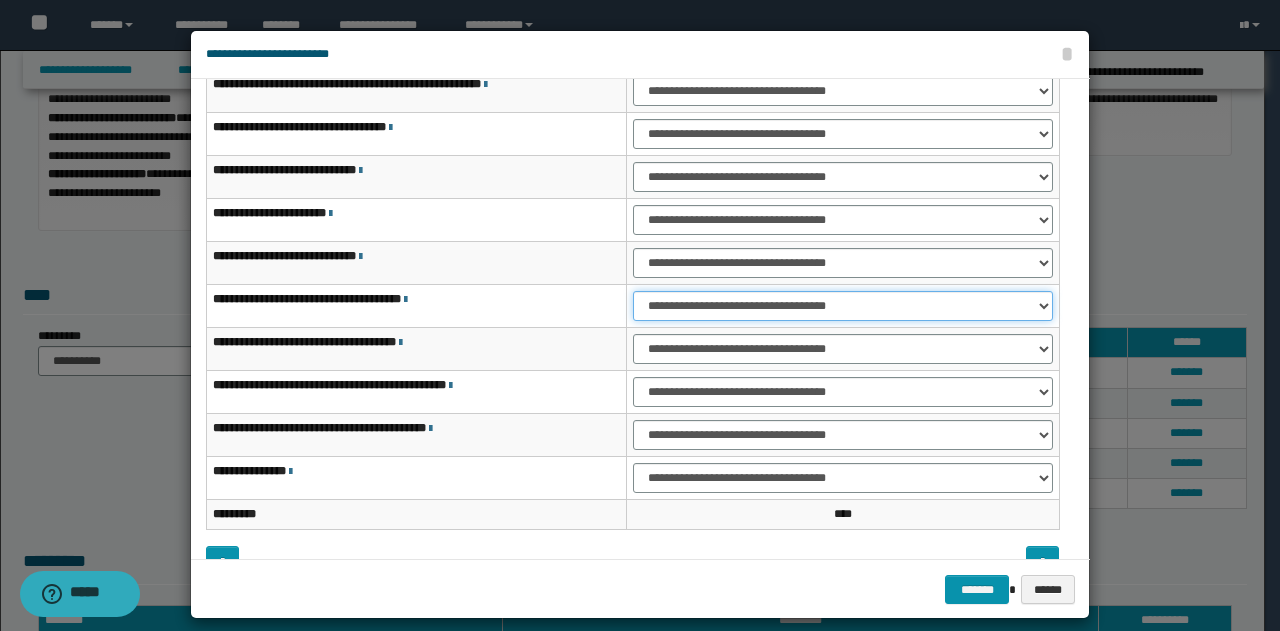 scroll, scrollTop: 116, scrollLeft: 0, axis: vertical 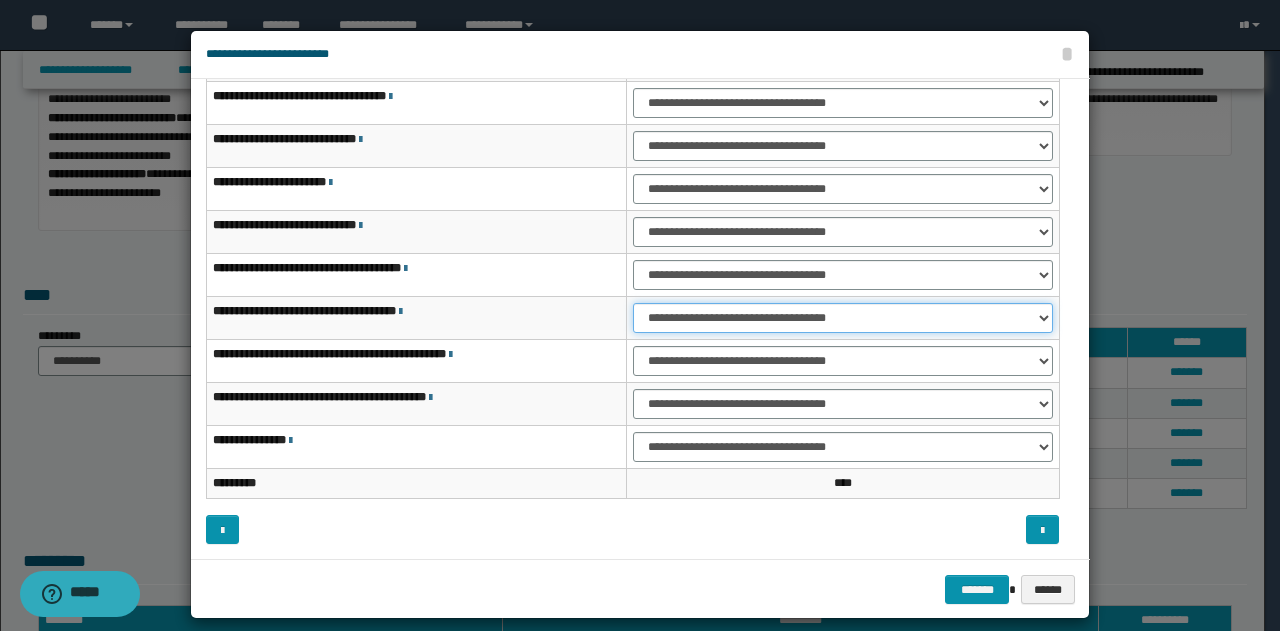 click on "**********" at bounding box center [843, 318] 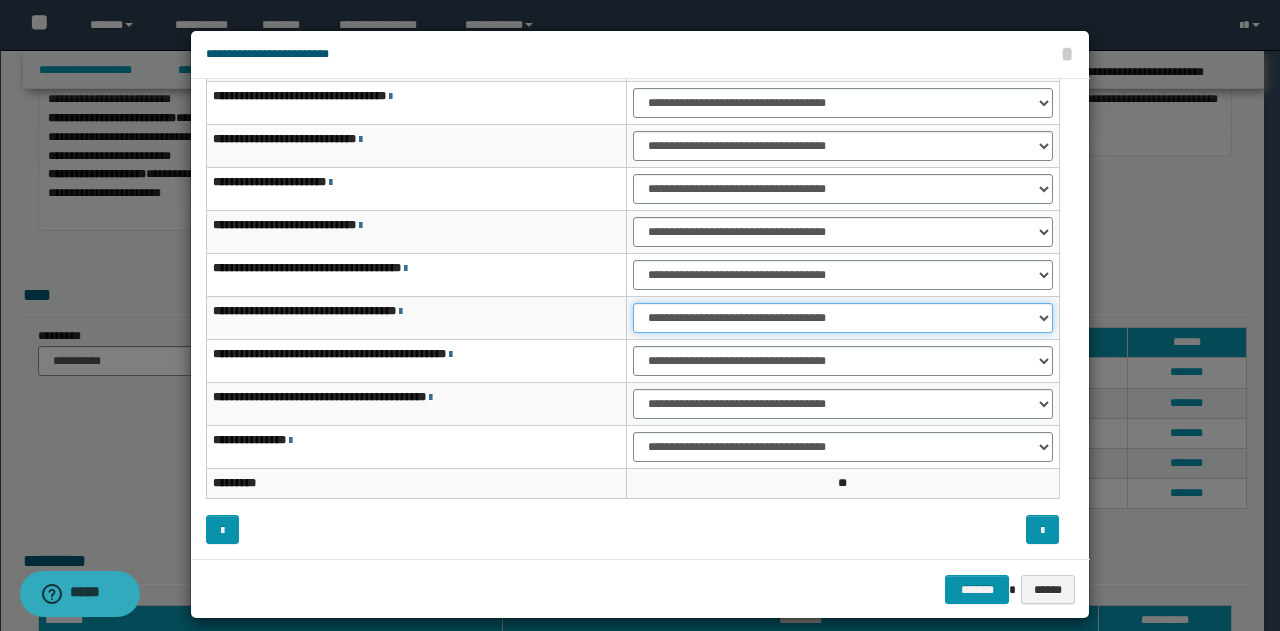 scroll, scrollTop: 18, scrollLeft: 0, axis: vertical 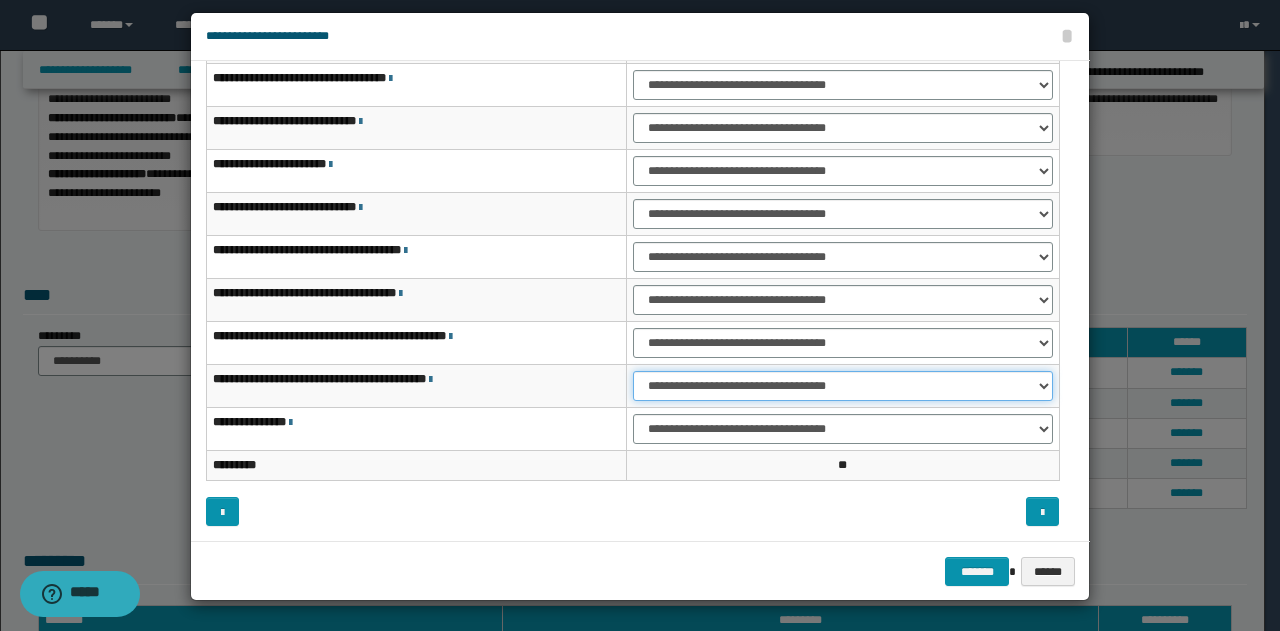 click on "**********" at bounding box center (843, 386) 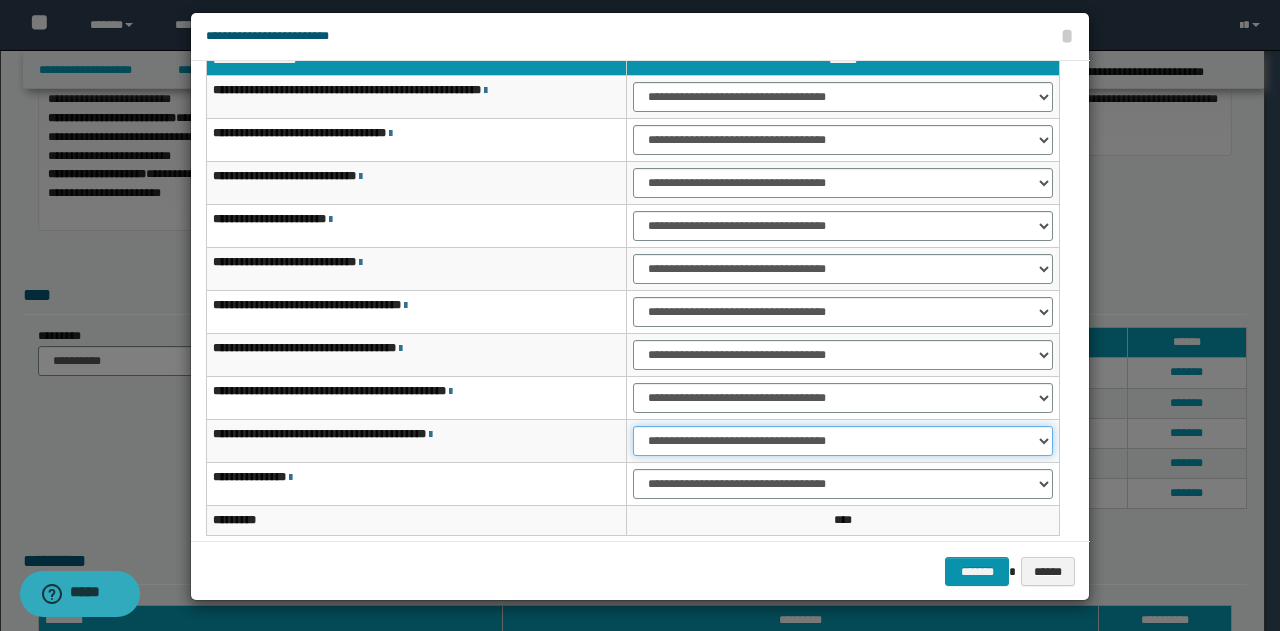 scroll, scrollTop: 116, scrollLeft: 0, axis: vertical 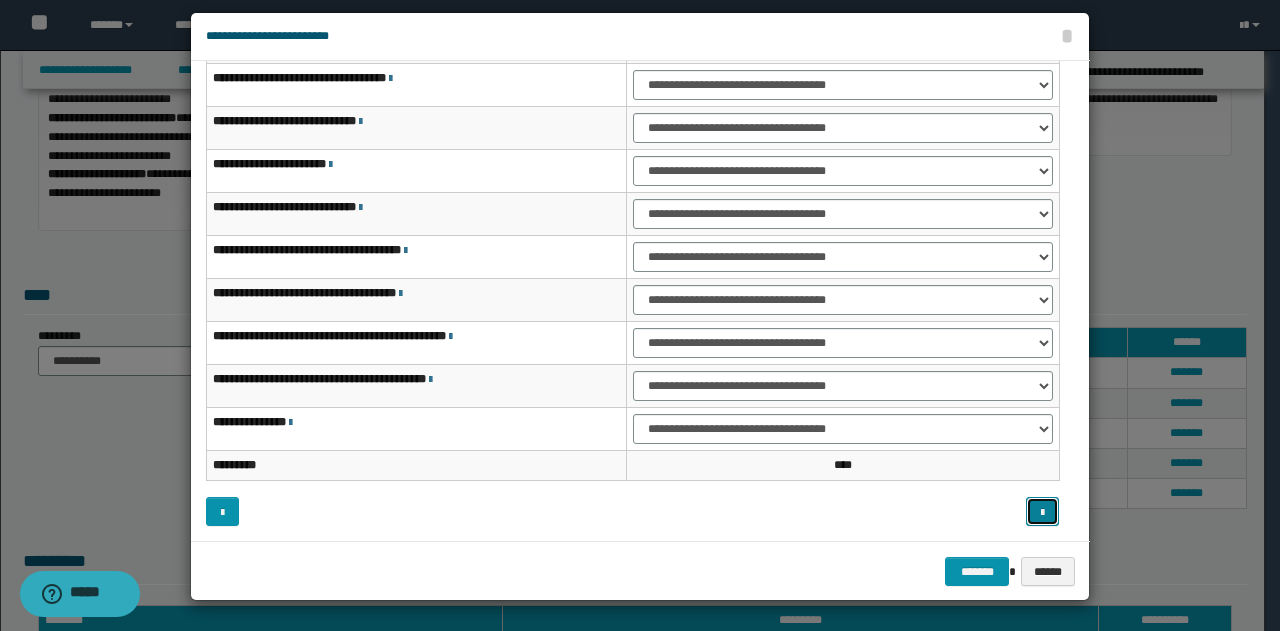 click at bounding box center [1042, 513] 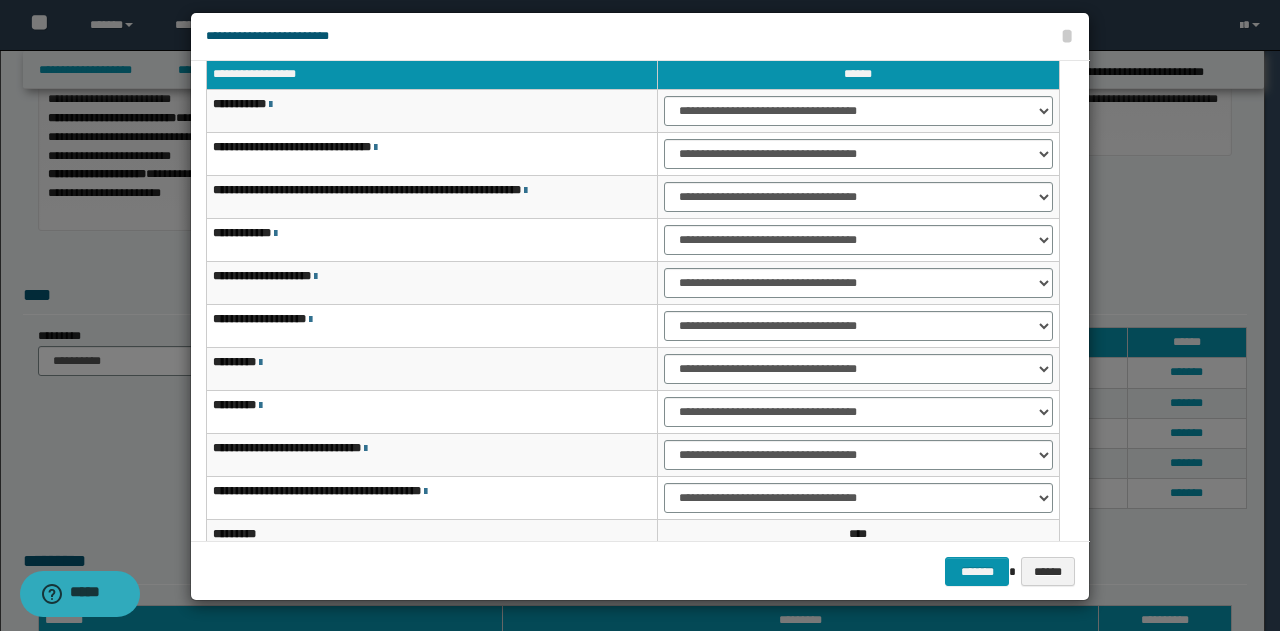 scroll, scrollTop: 0, scrollLeft: 0, axis: both 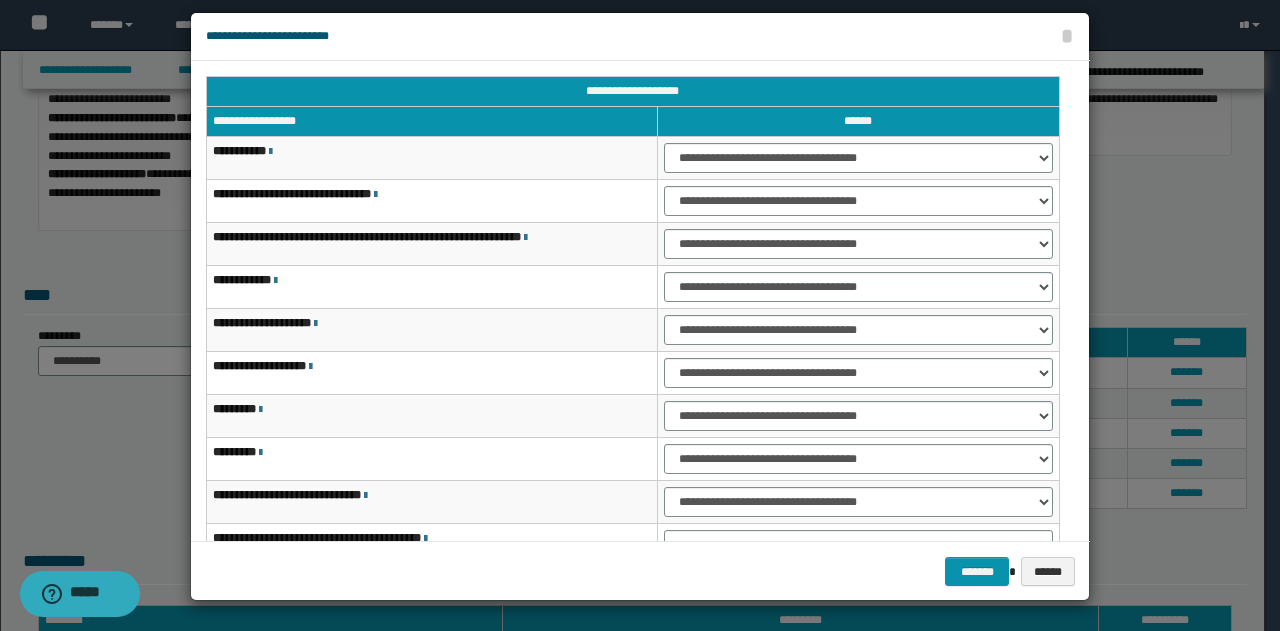 click on "**********" at bounding box center [859, 158] 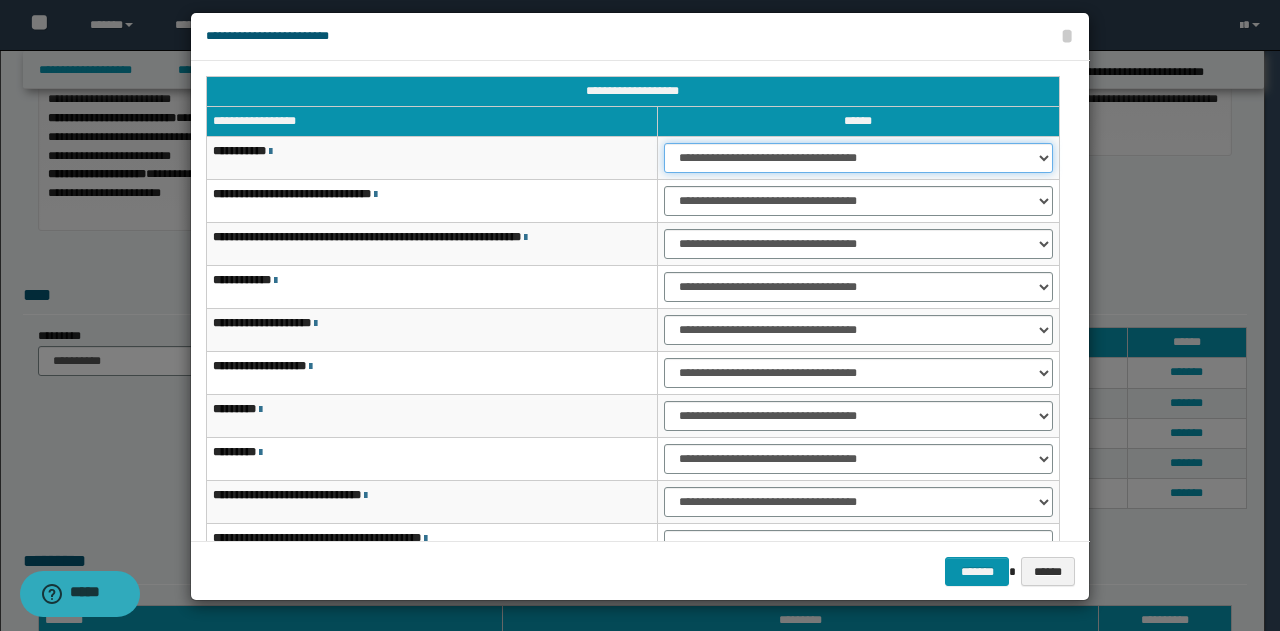 click on "**********" at bounding box center (858, 158) 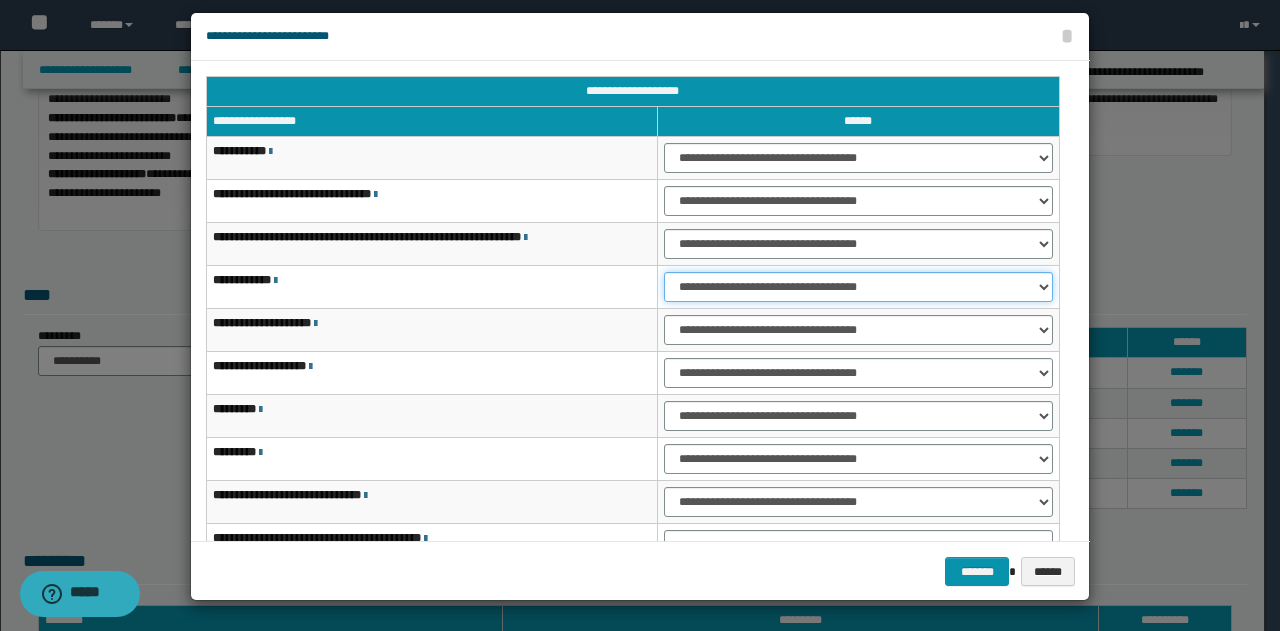 click on "**********" at bounding box center [858, 287] 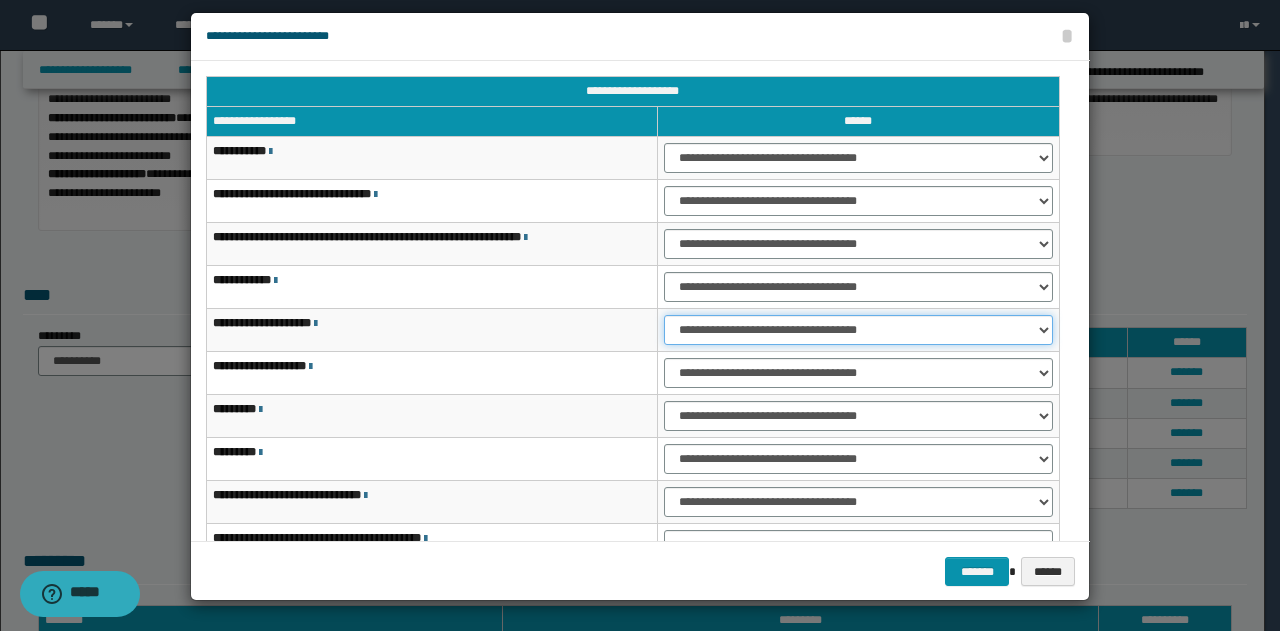 click on "**********" at bounding box center (858, 330) 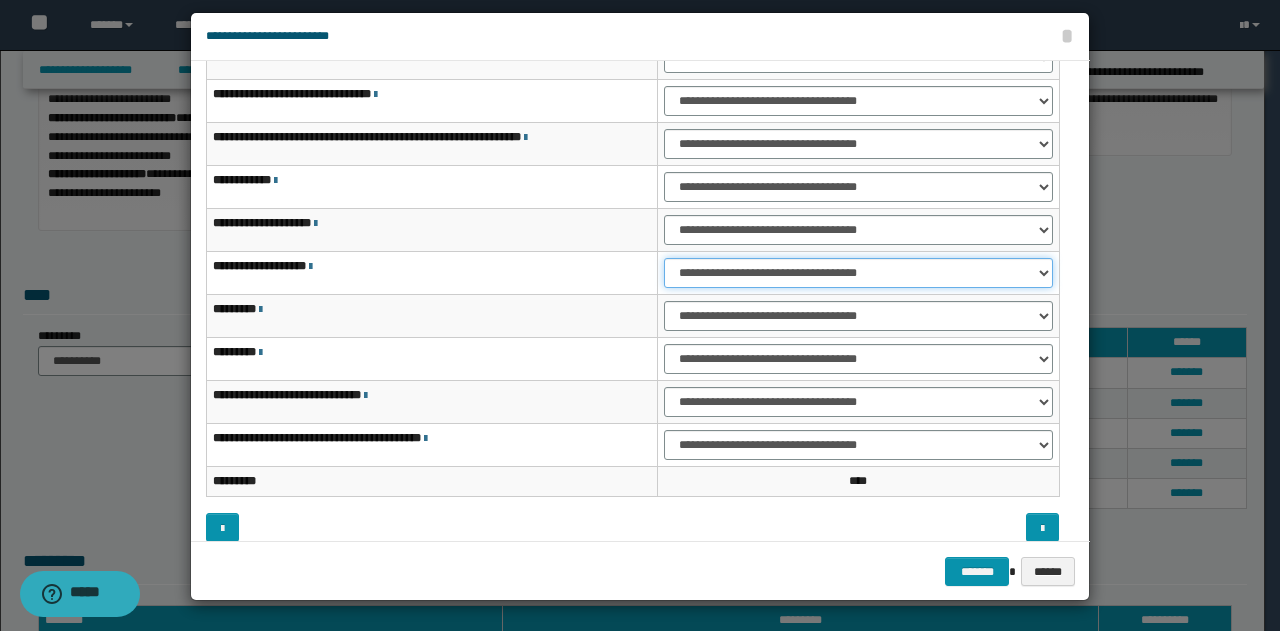 click on "**********" at bounding box center [858, 273] 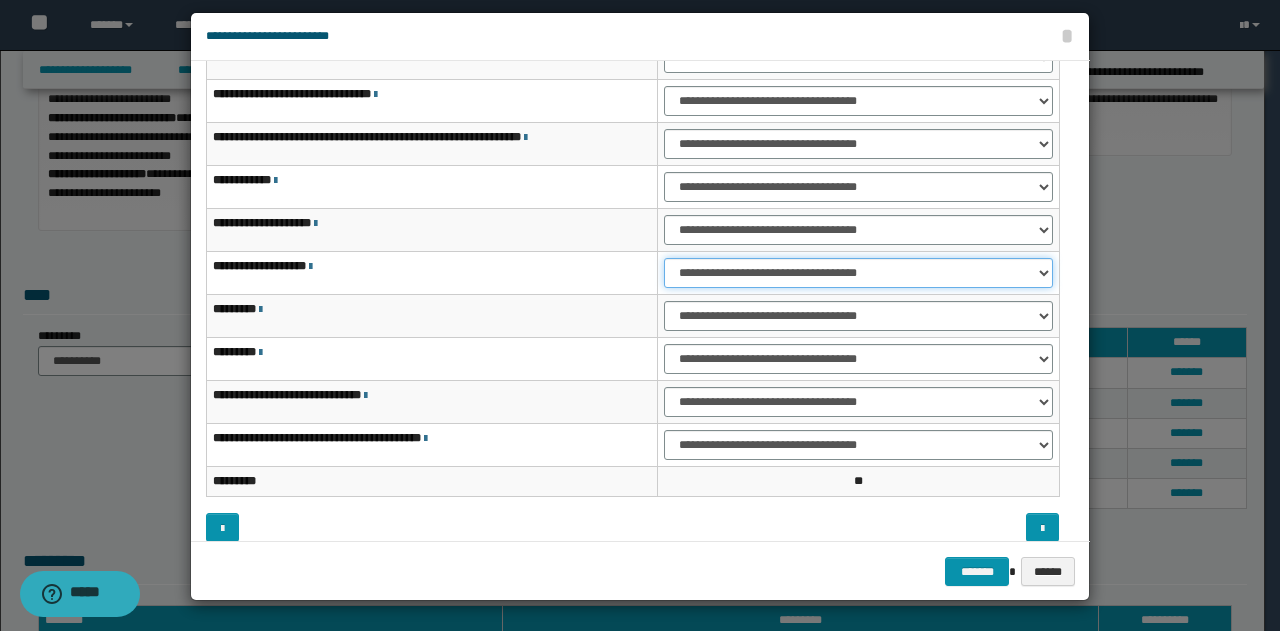 scroll, scrollTop: 116, scrollLeft: 0, axis: vertical 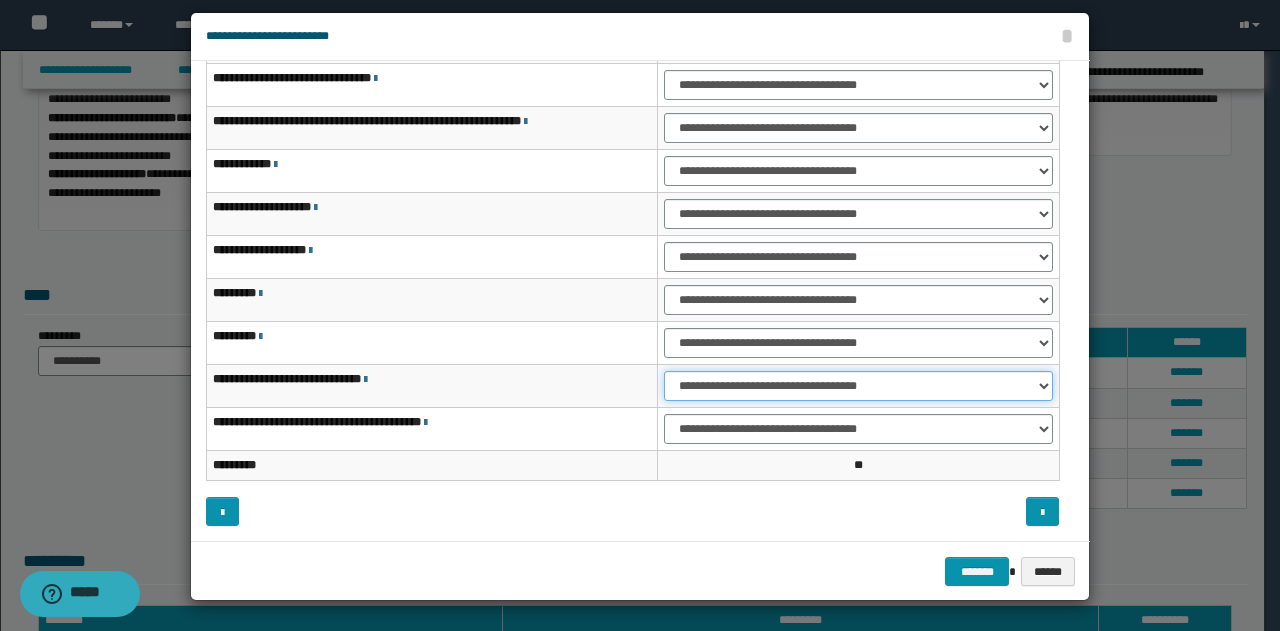 click on "**********" at bounding box center [858, 386] 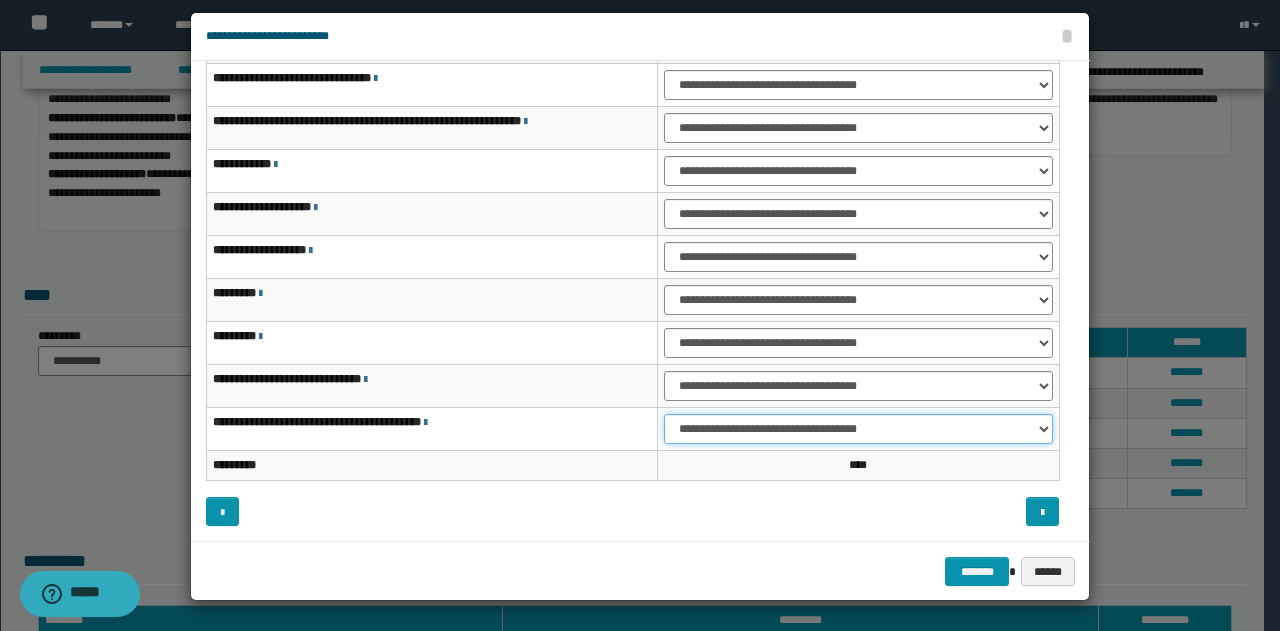 click on "**********" at bounding box center [858, 429] 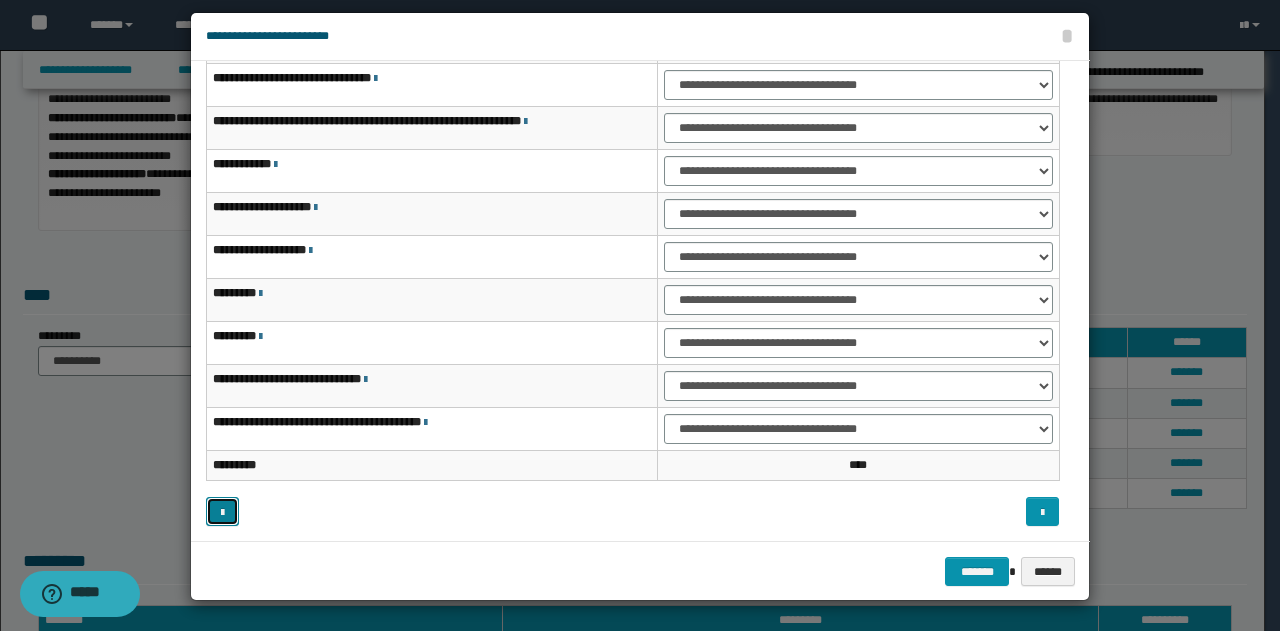 click at bounding box center (222, 513) 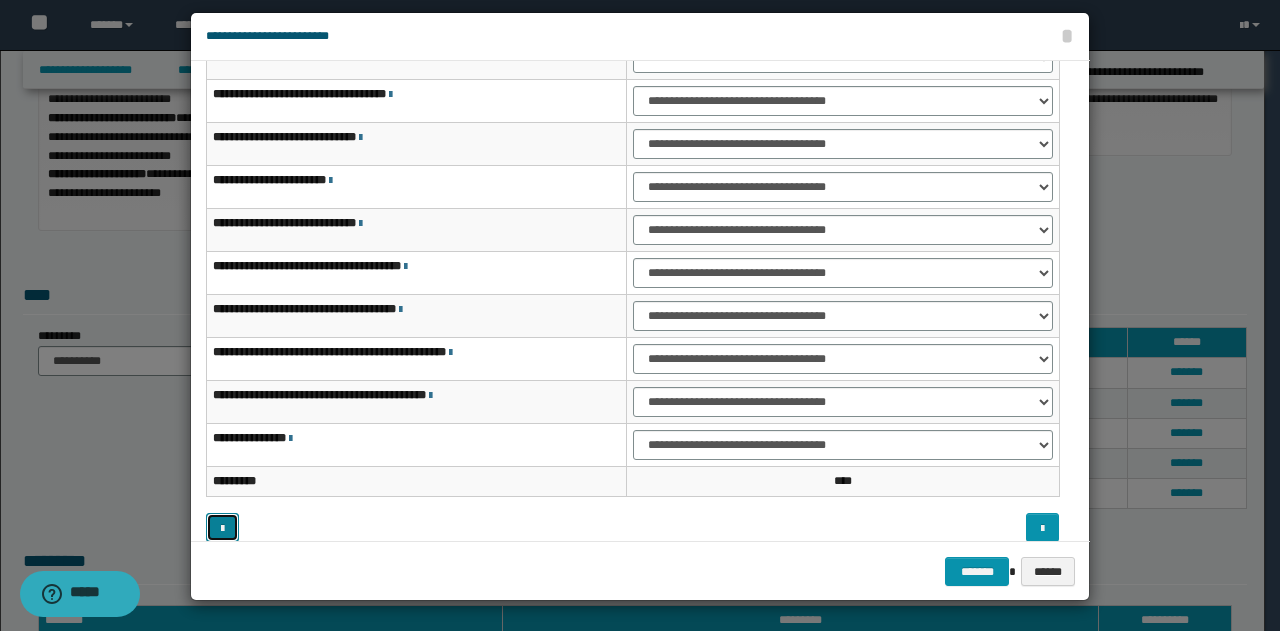 scroll, scrollTop: 0, scrollLeft: 0, axis: both 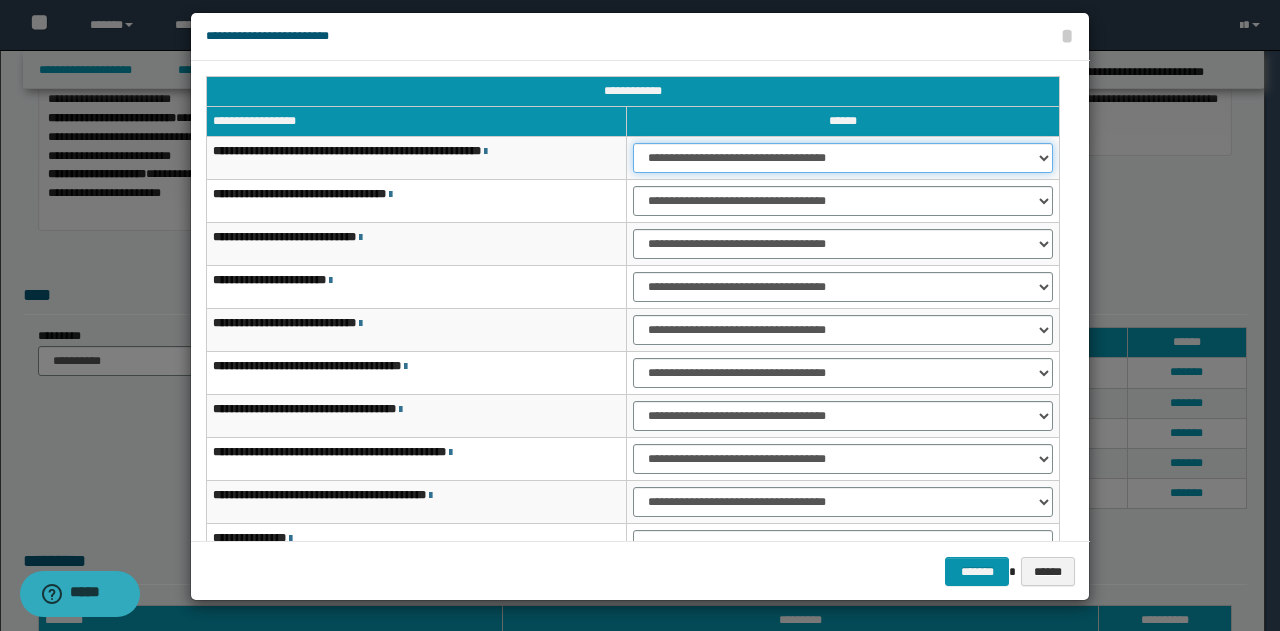 click on "**********" at bounding box center (843, 158) 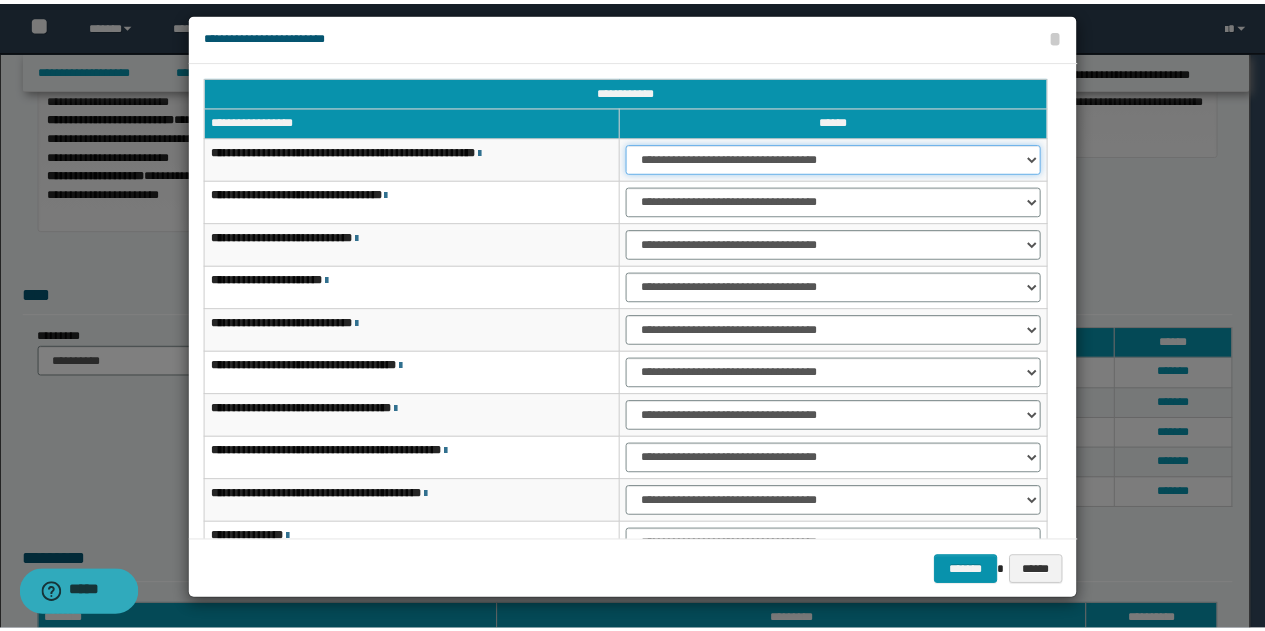 scroll, scrollTop: 116, scrollLeft: 0, axis: vertical 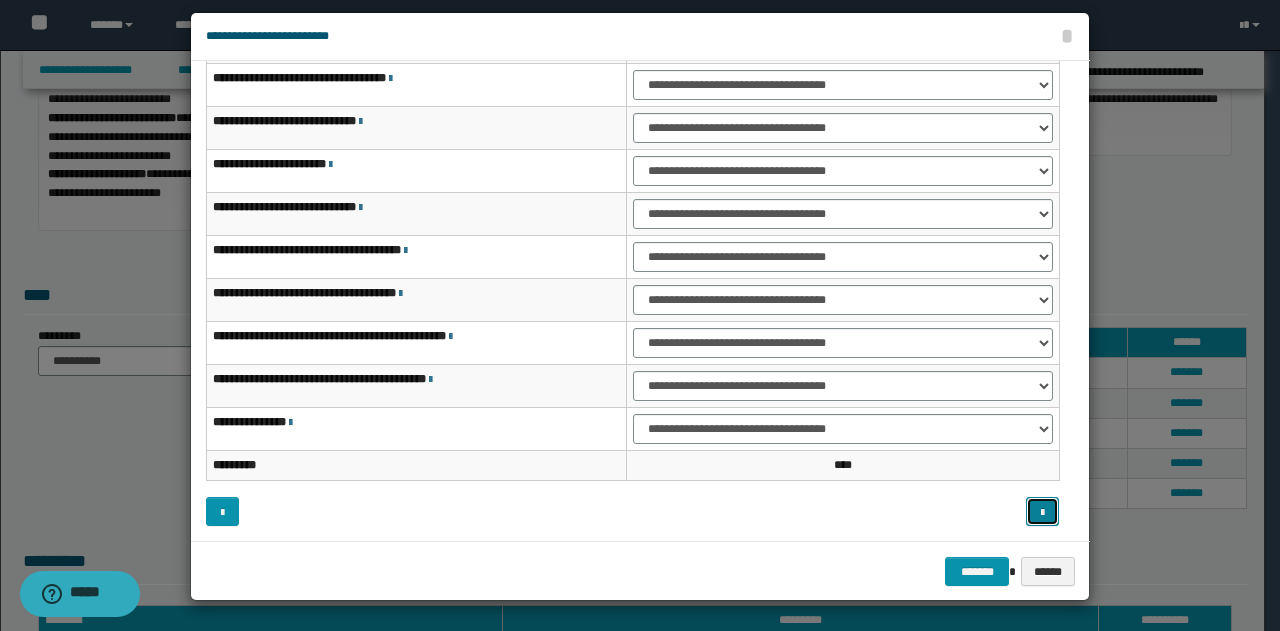 click at bounding box center (1042, 513) 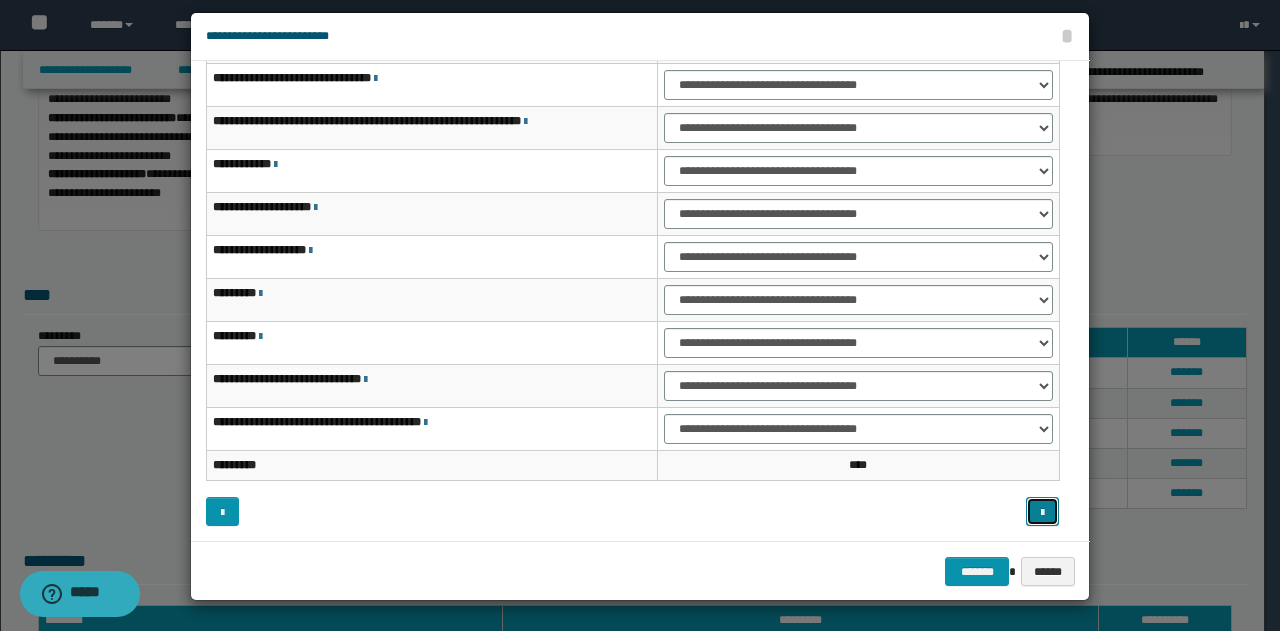 click at bounding box center [1042, 513] 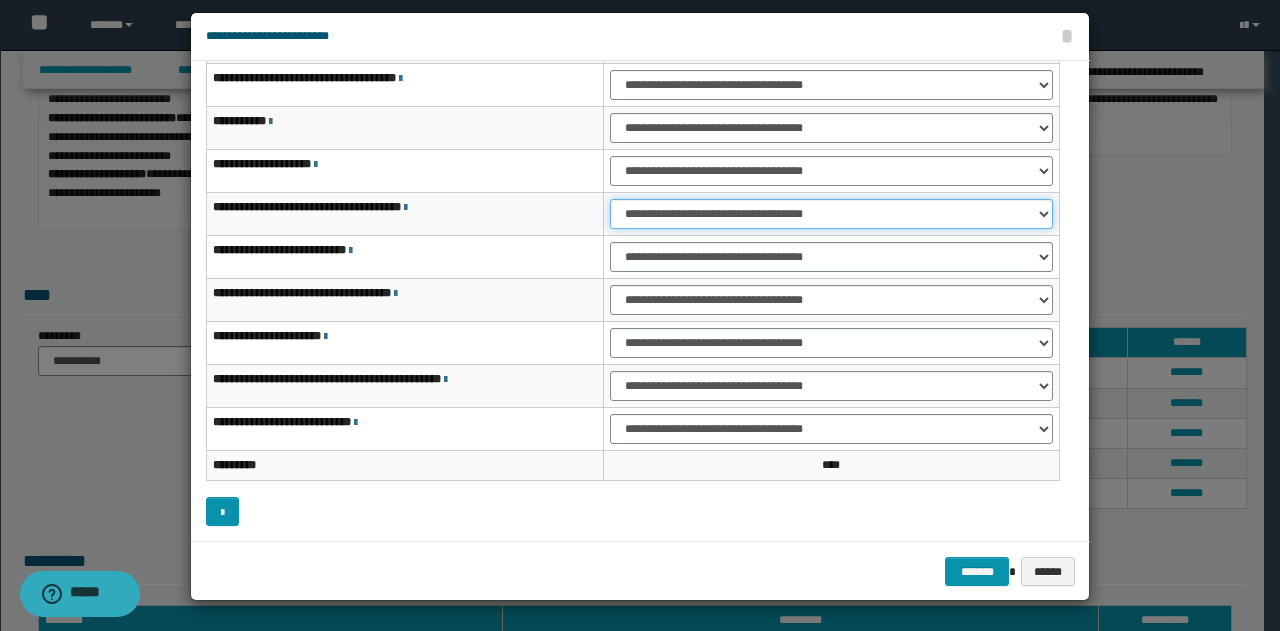 click on "**********" at bounding box center (831, 214) 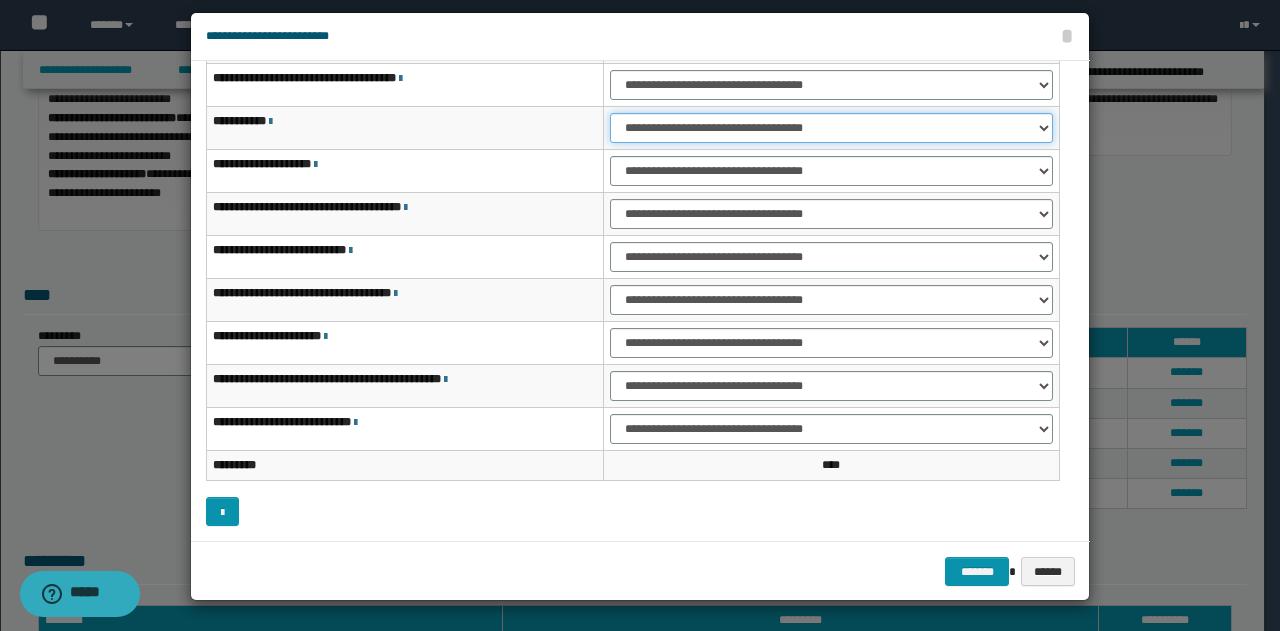 click on "**********" at bounding box center (831, 128) 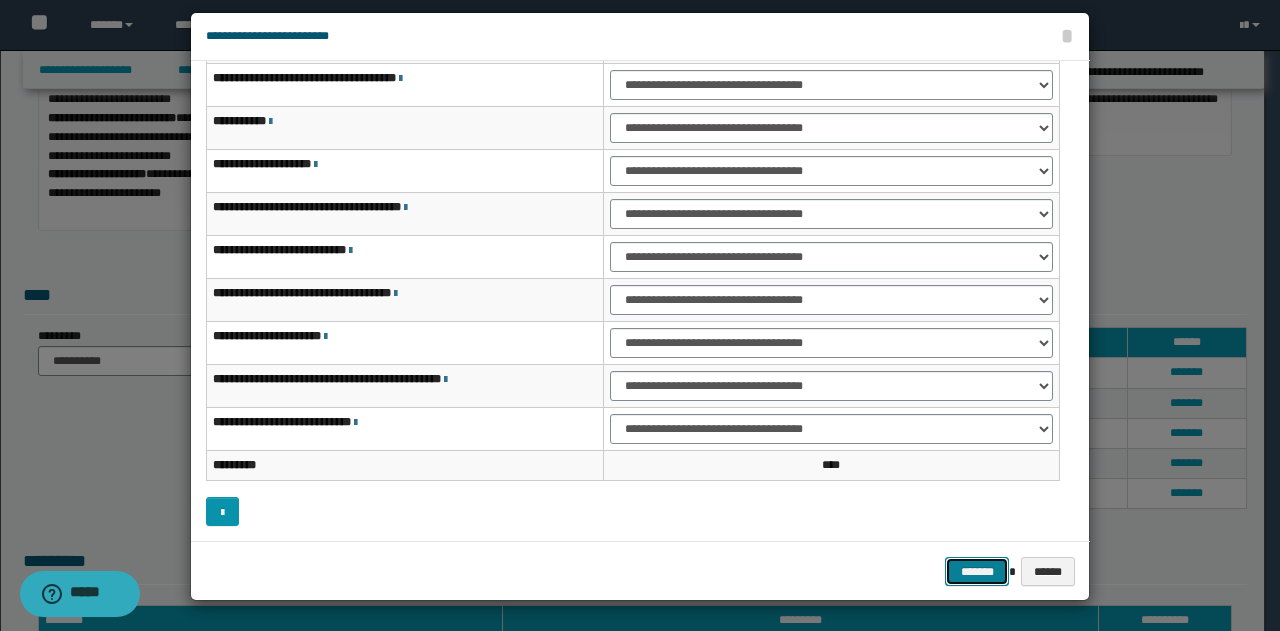 drag, startPoint x: 966, startPoint y: 575, endPoint x: 712, endPoint y: 447, distance: 284.42926 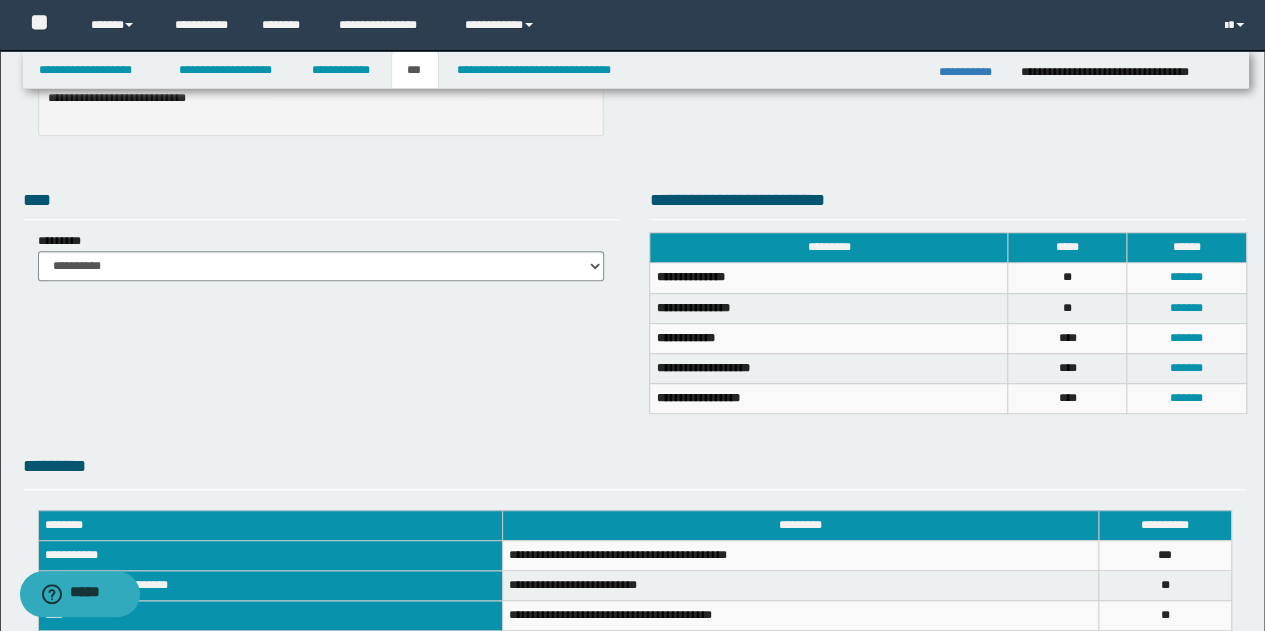 scroll, scrollTop: 267, scrollLeft: 0, axis: vertical 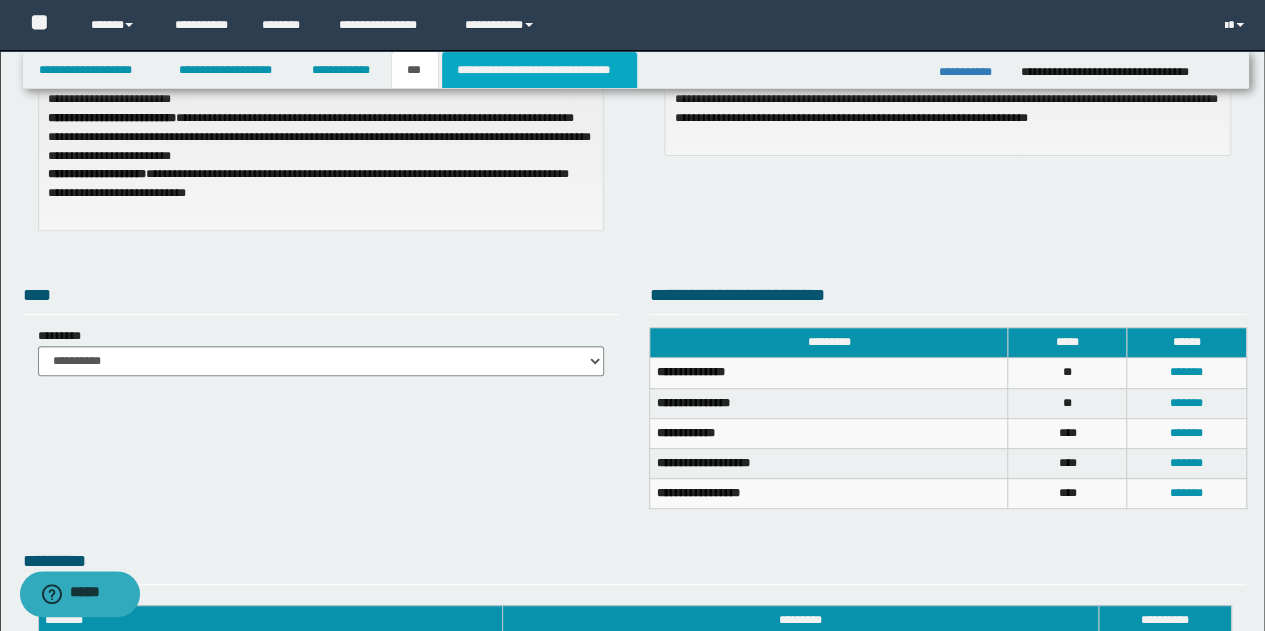 click on "**********" at bounding box center [539, 70] 